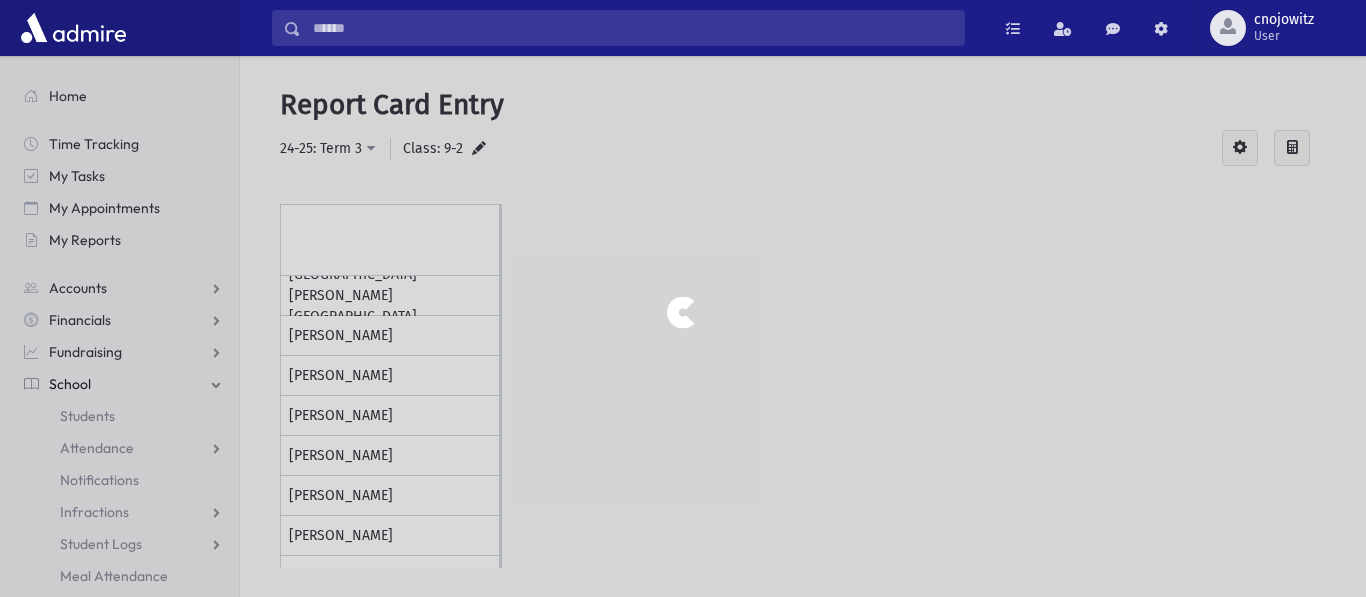 scroll, scrollTop: 0, scrollLeft: 0, axis: both 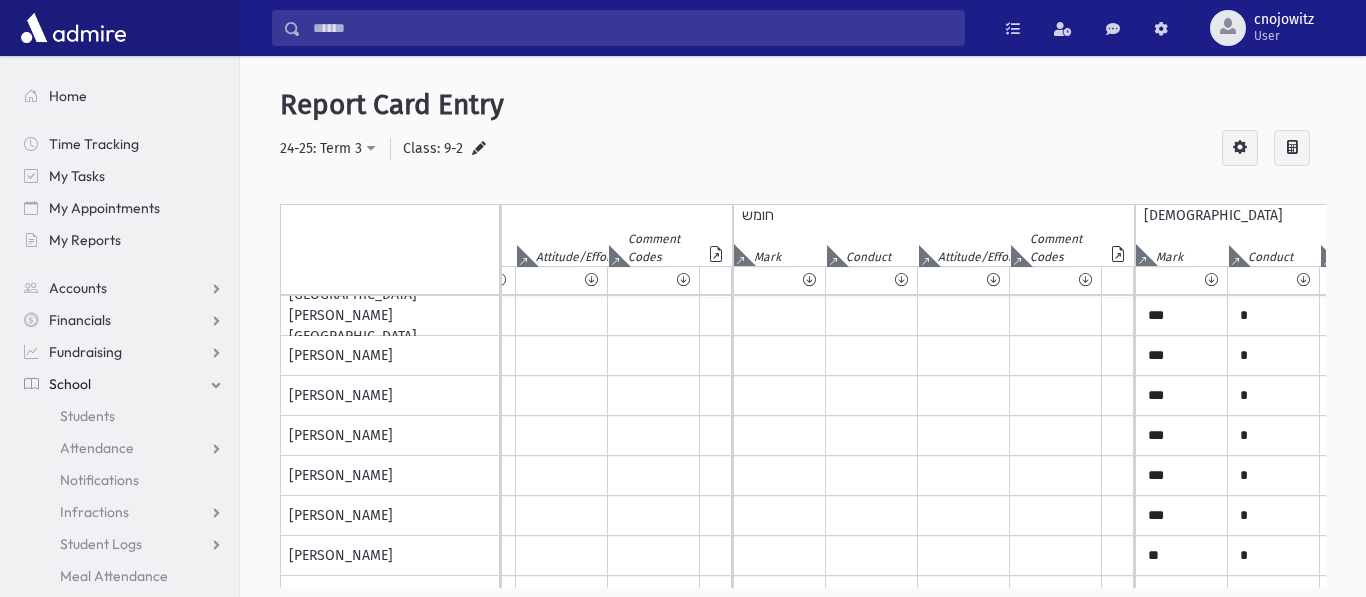 drag, startPoint x: 1038, startPoint y: 589, endPoint x: 165, endPoint y: 644, distance: 874.73083 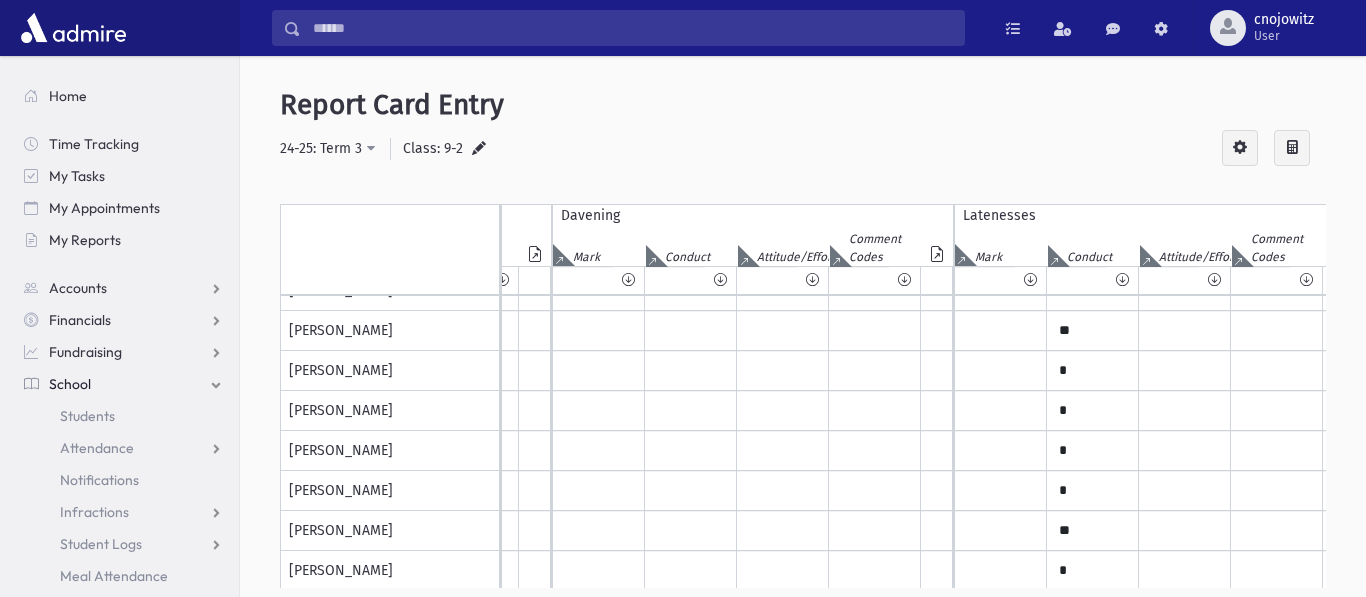 scroll, scrollTop: 105, scrollLeft: 2071, axis: both 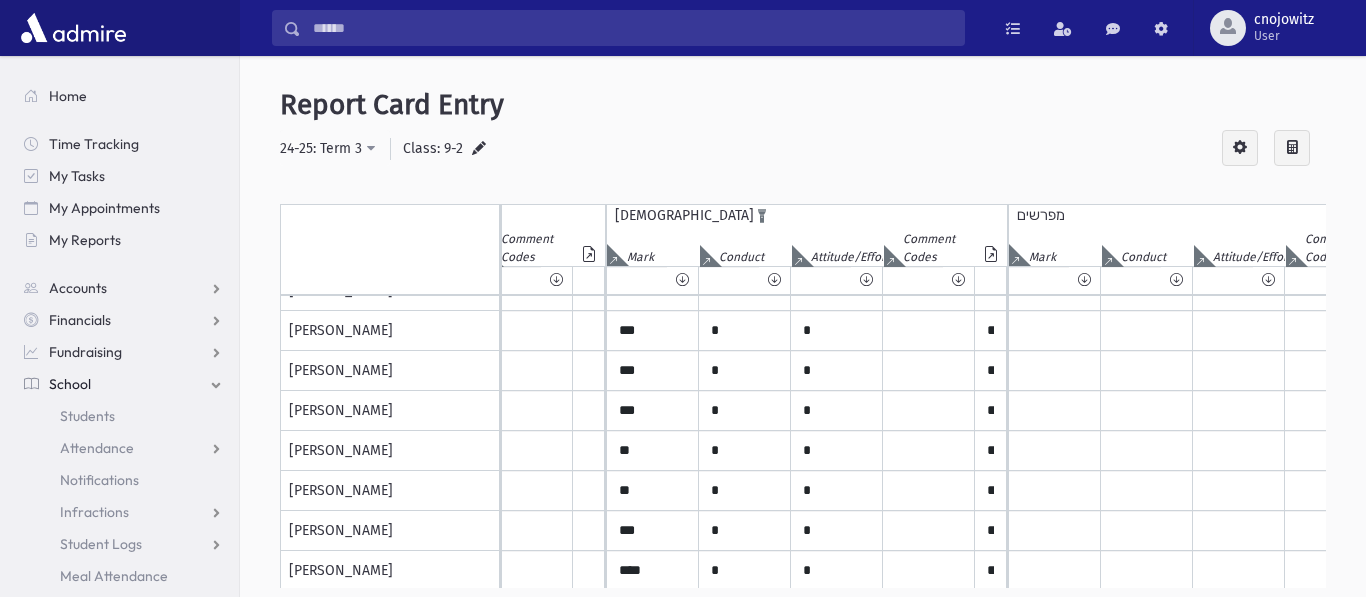 click at bounding box center (-7451, 256) 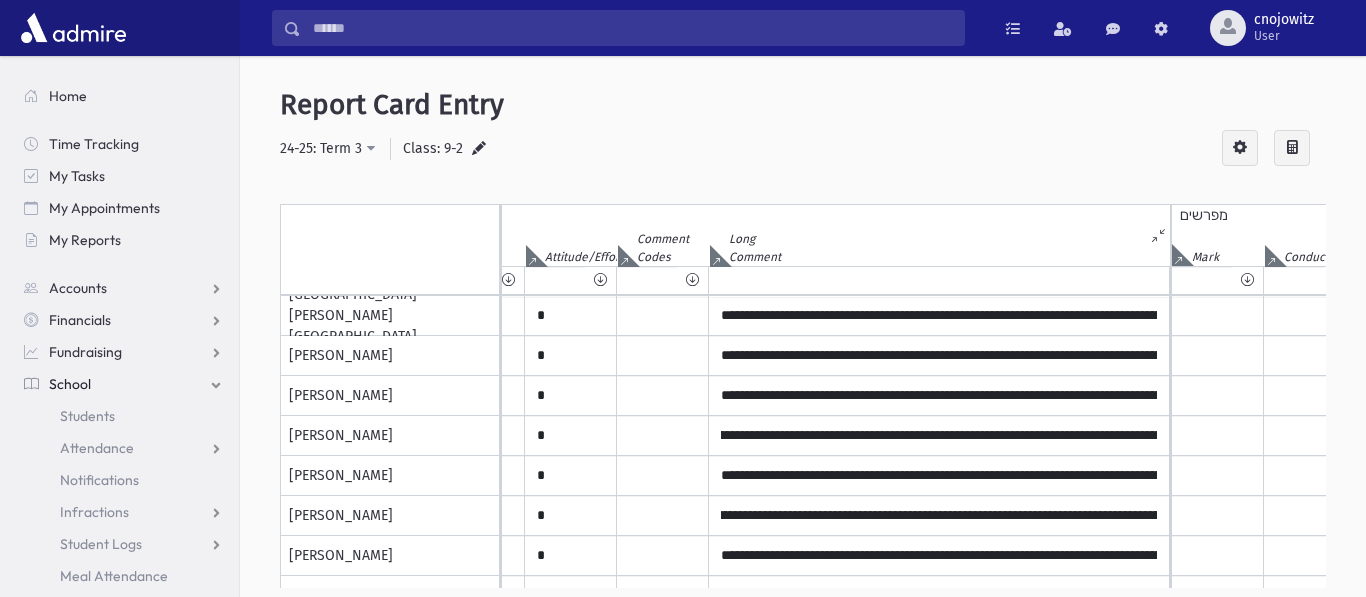 scroll, scrollTop: 0, scrollLeft: 156, axis: horizontal 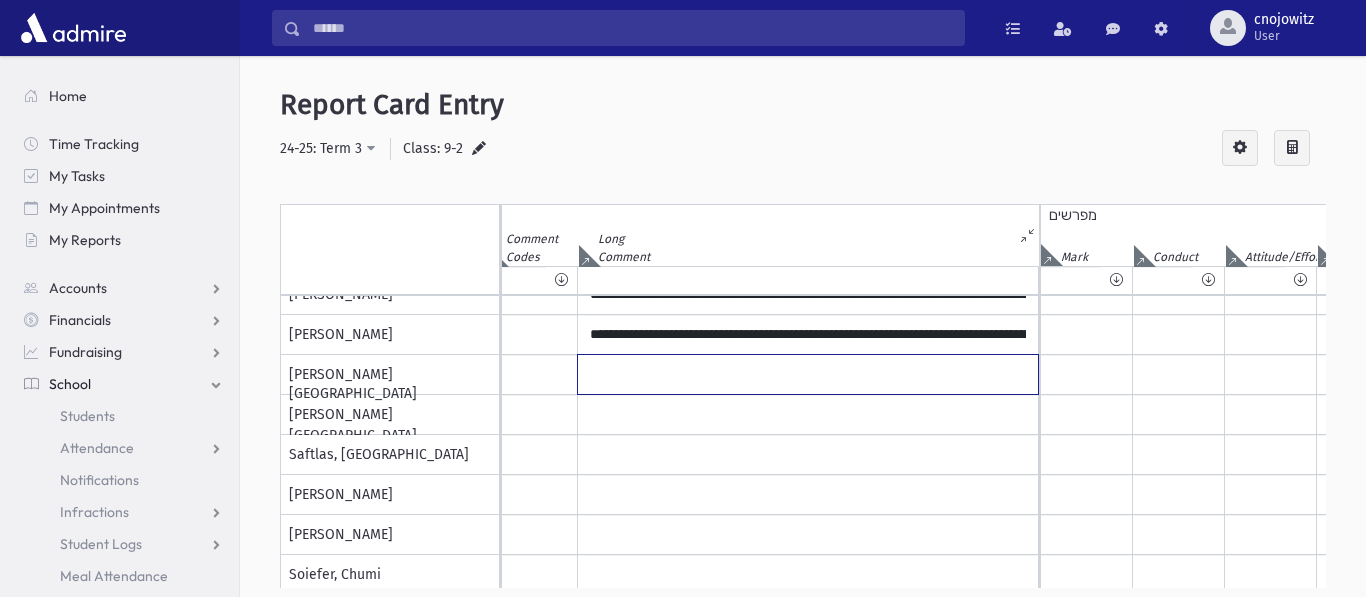 click at bounding box center [808, -545] 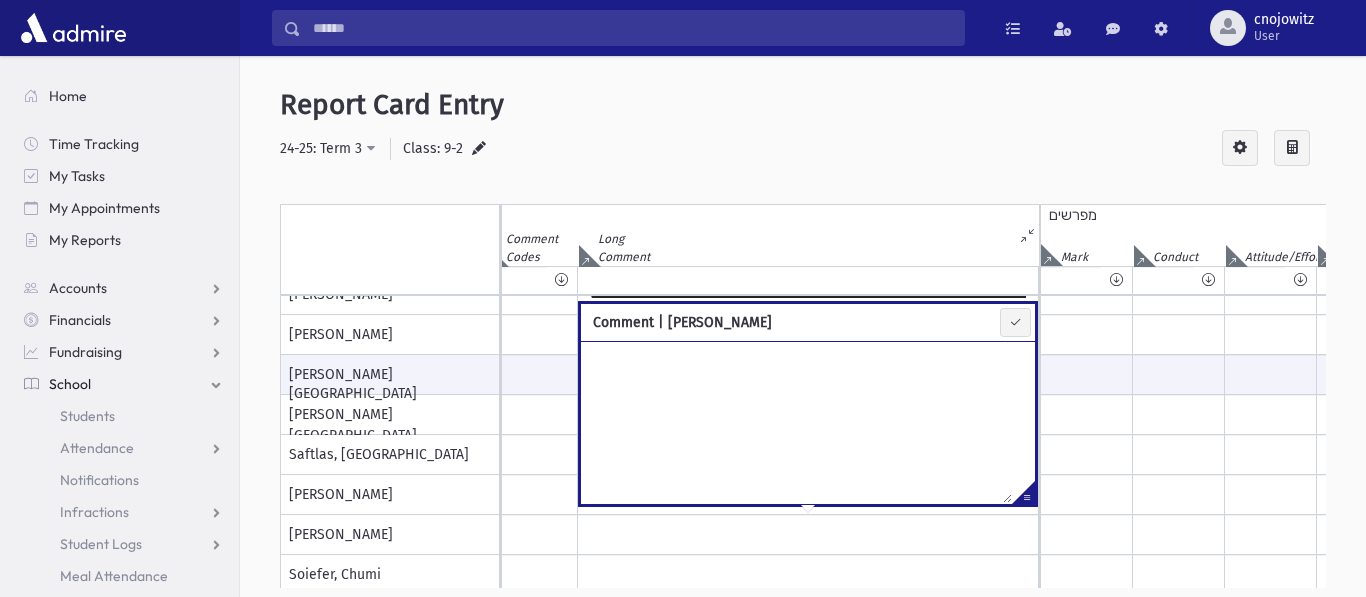 click at bounding box center (796, 422) 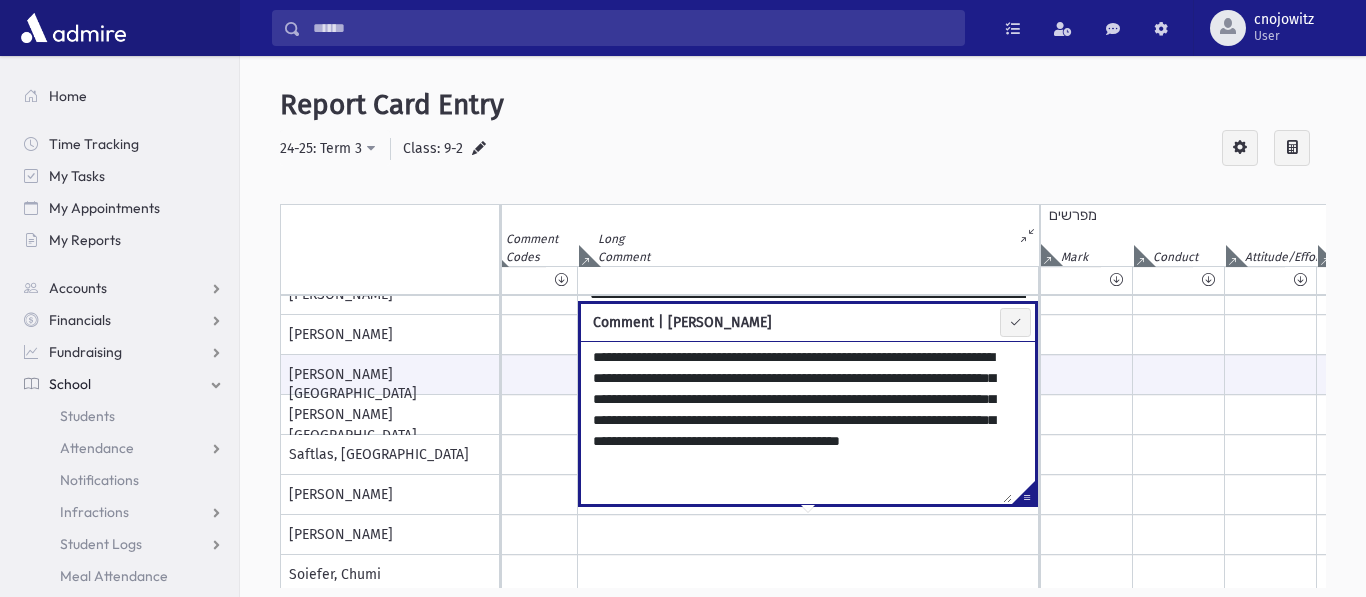 click on "**********" at bounding box center [803, 350] 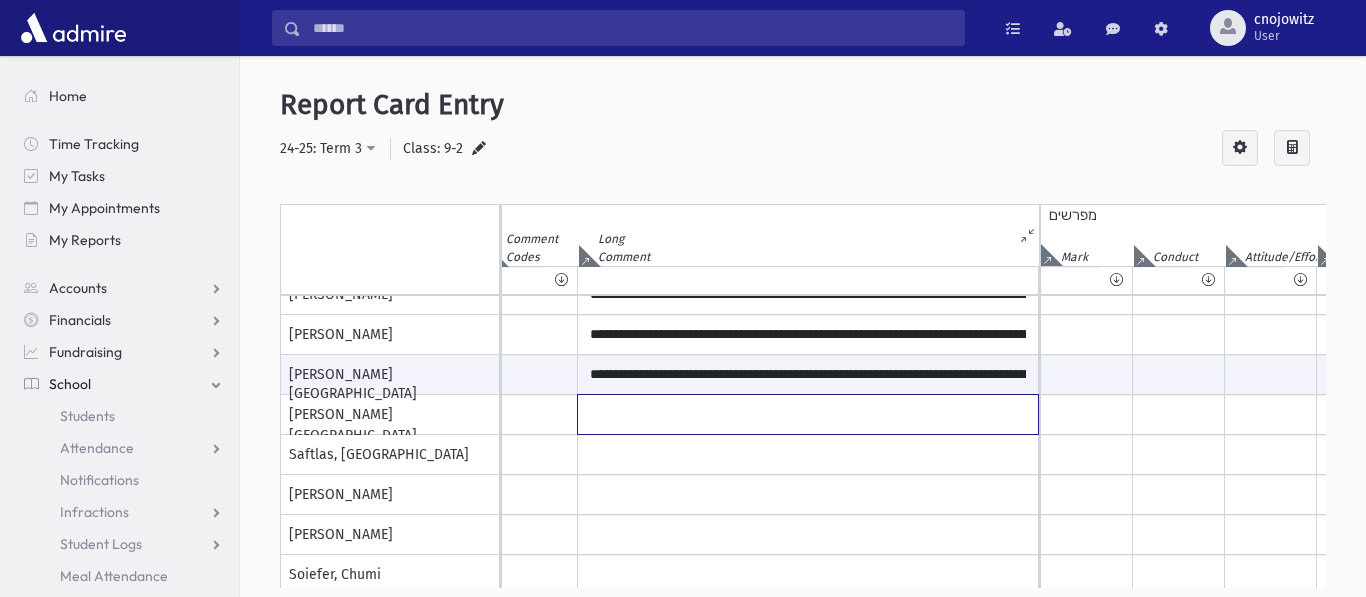 click at bounding box center [808, -545] 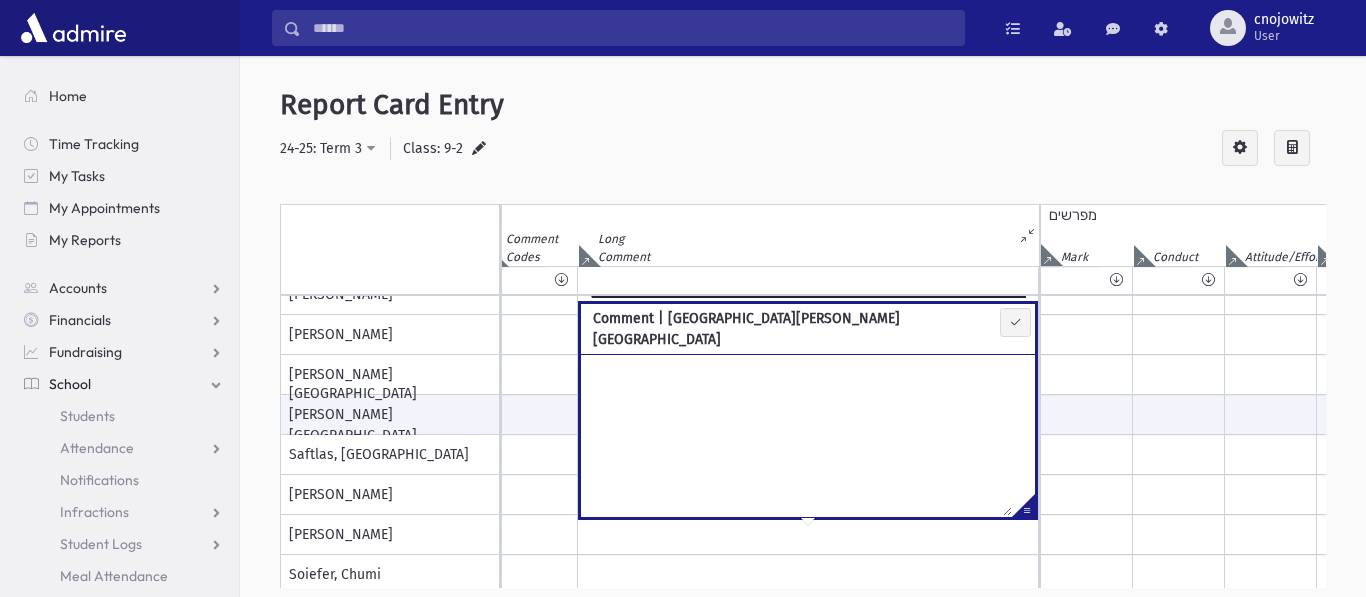 click at bounding box center [796, 435] 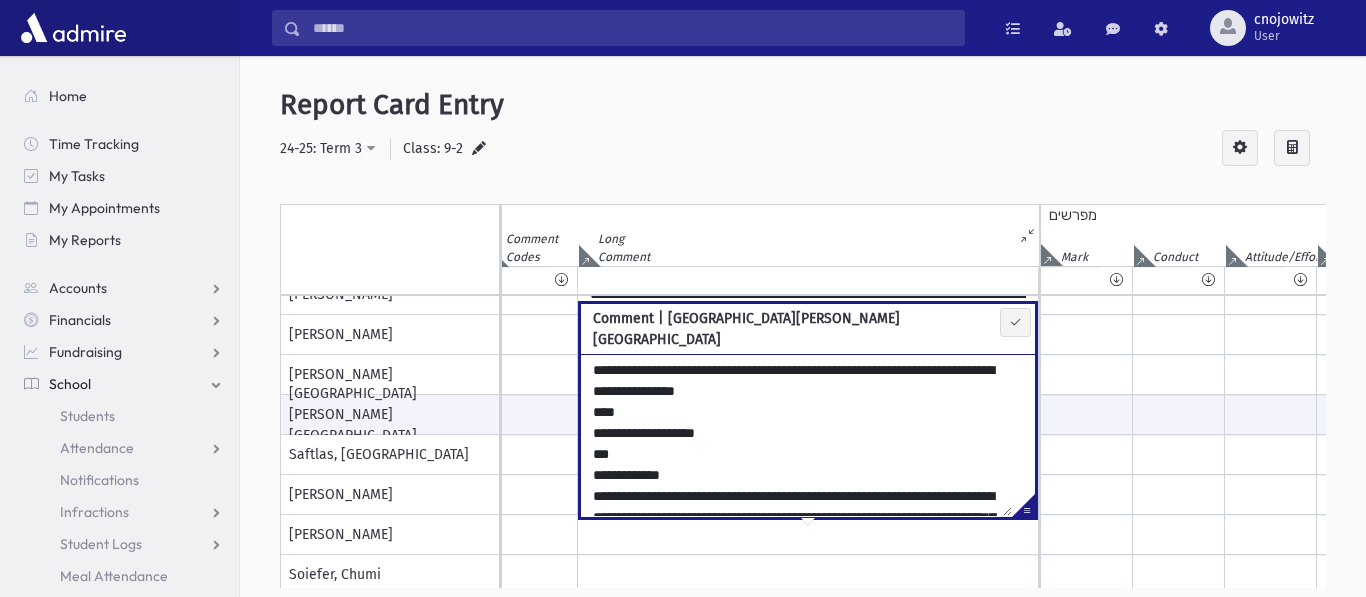 scroll, scrollTop: 73, scrollLeft: 0, axis: vertical 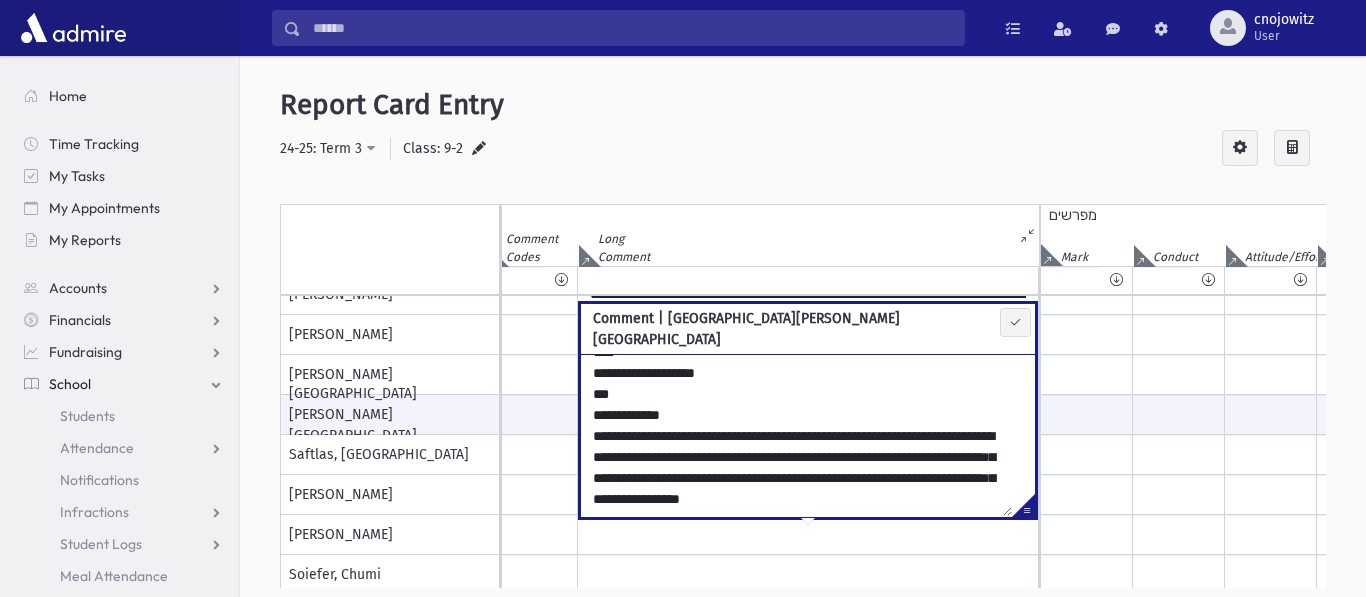 click on "**********" at bounding box center (796, 435) 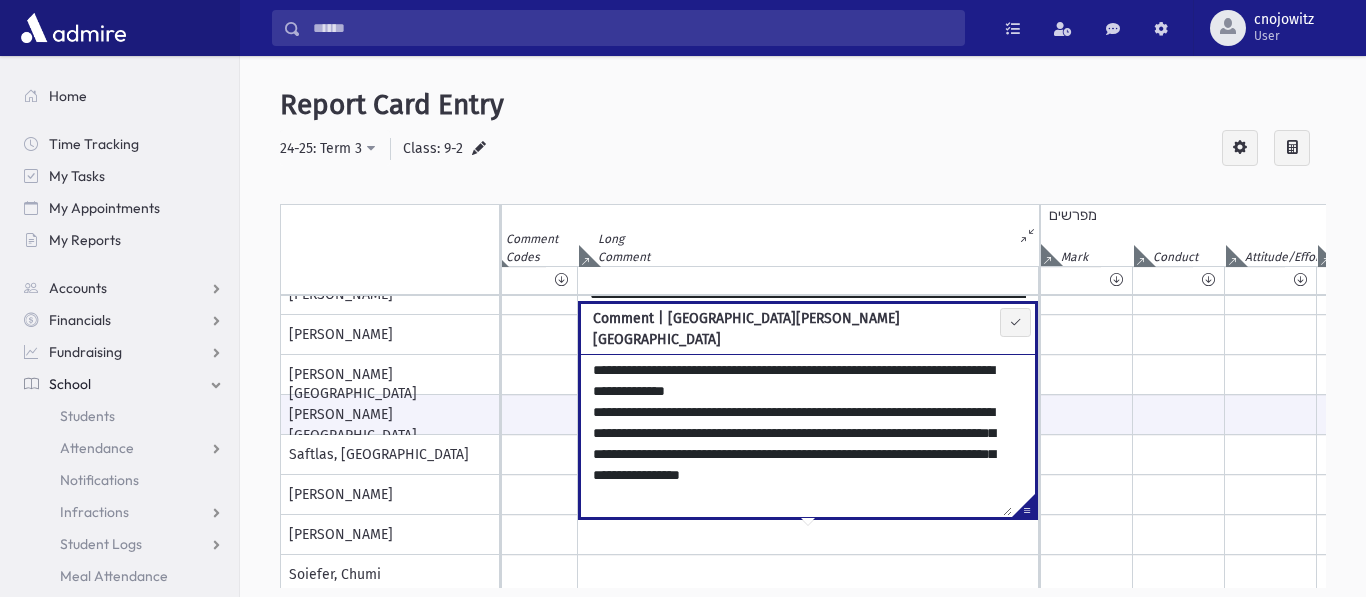 scroll, scrollTop: 0, scrollLeft: 0, axis: both 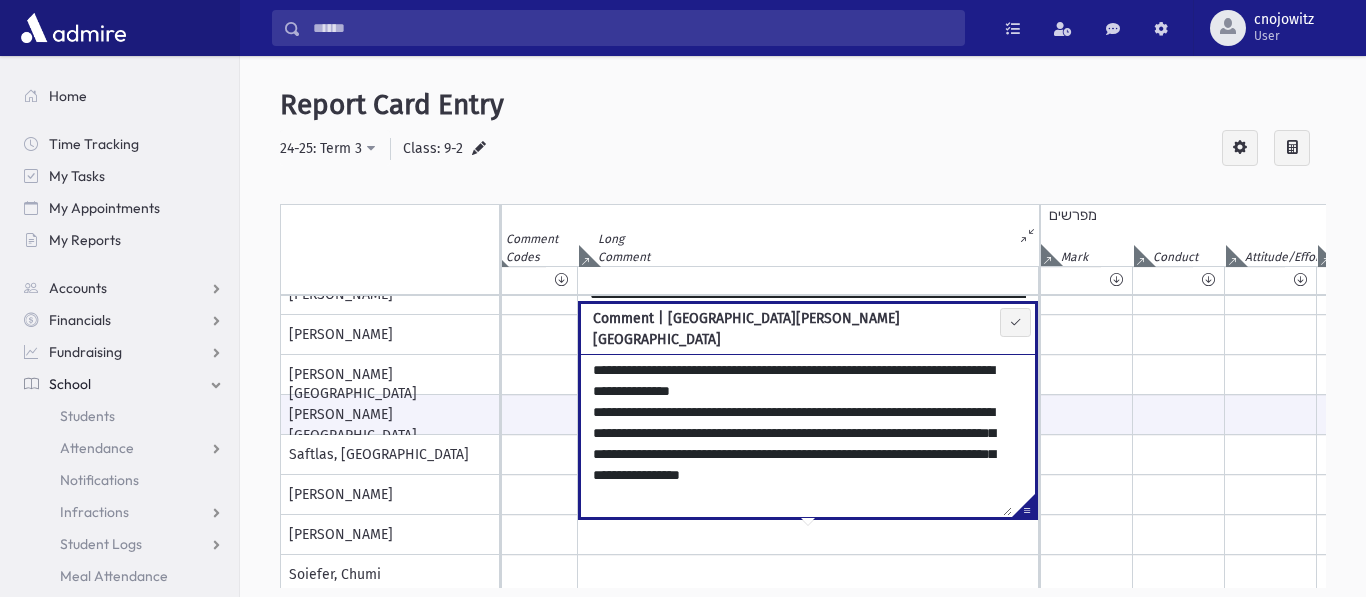 click on "**********" at bounding box center (796, 435) 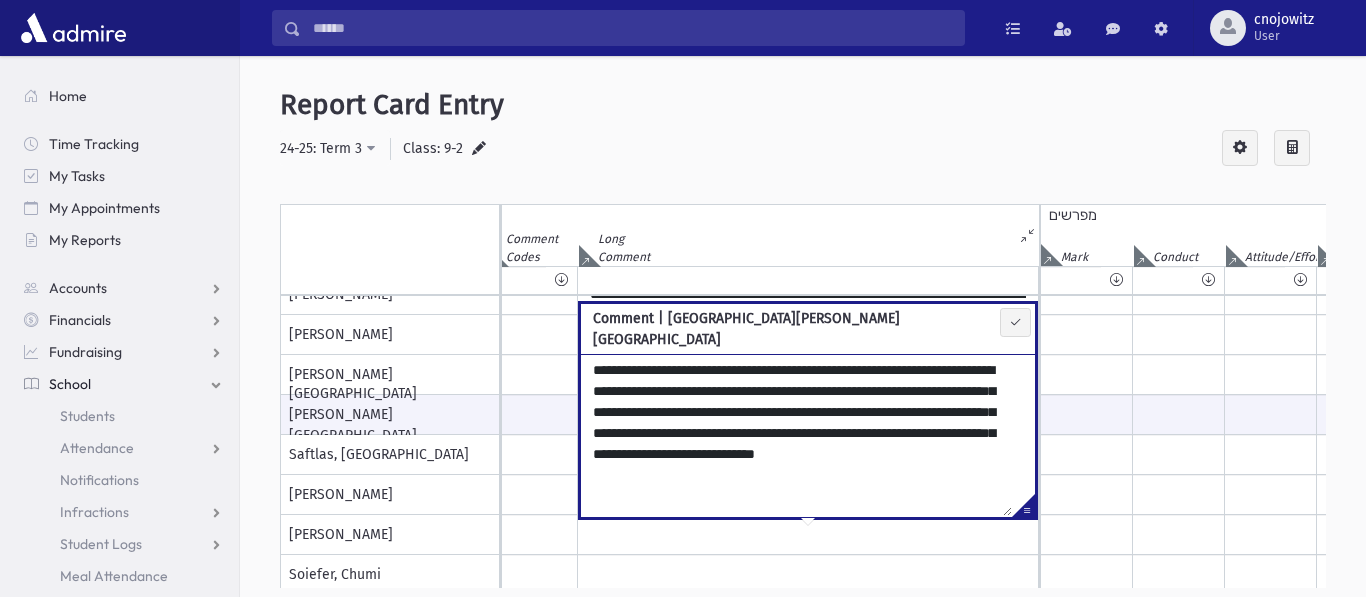 type on "**********" 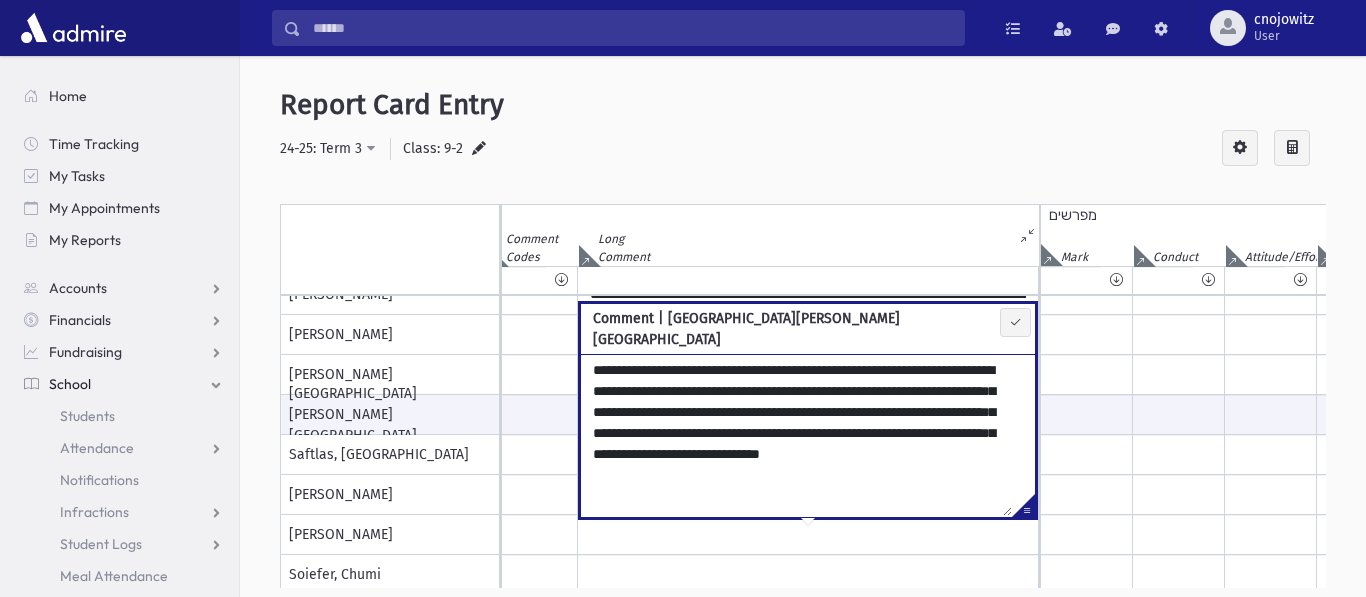 click on "**********" at bounding box center [803, 149] 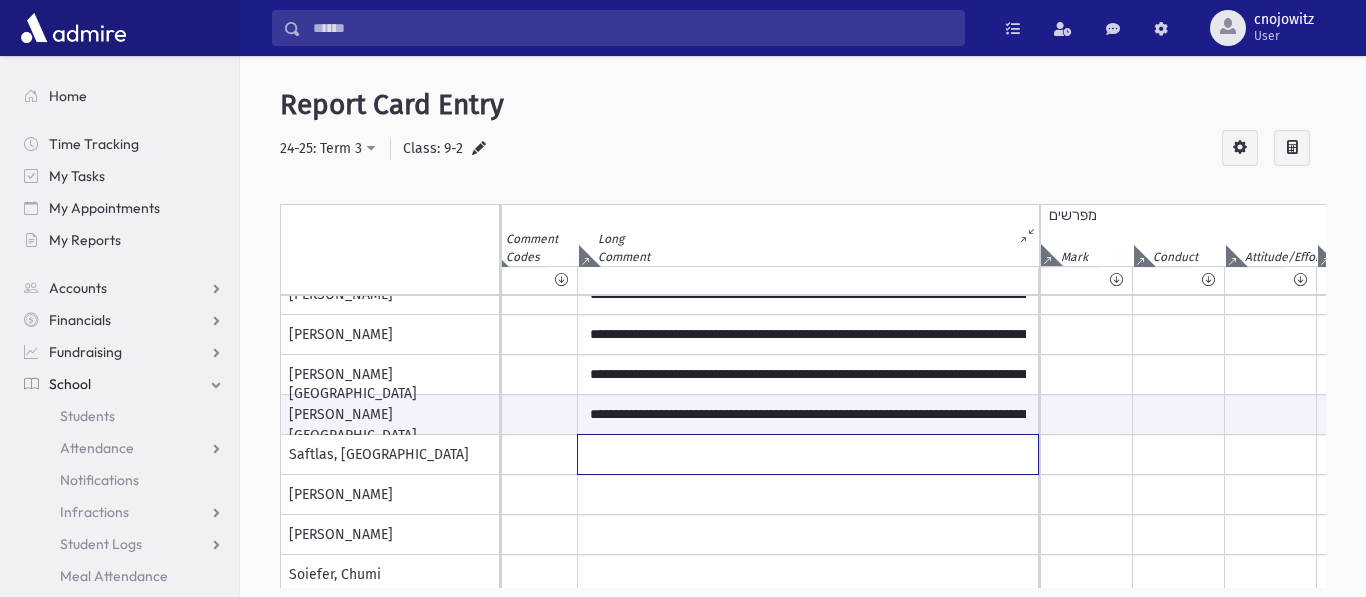 click at bounding box center [808, -545] 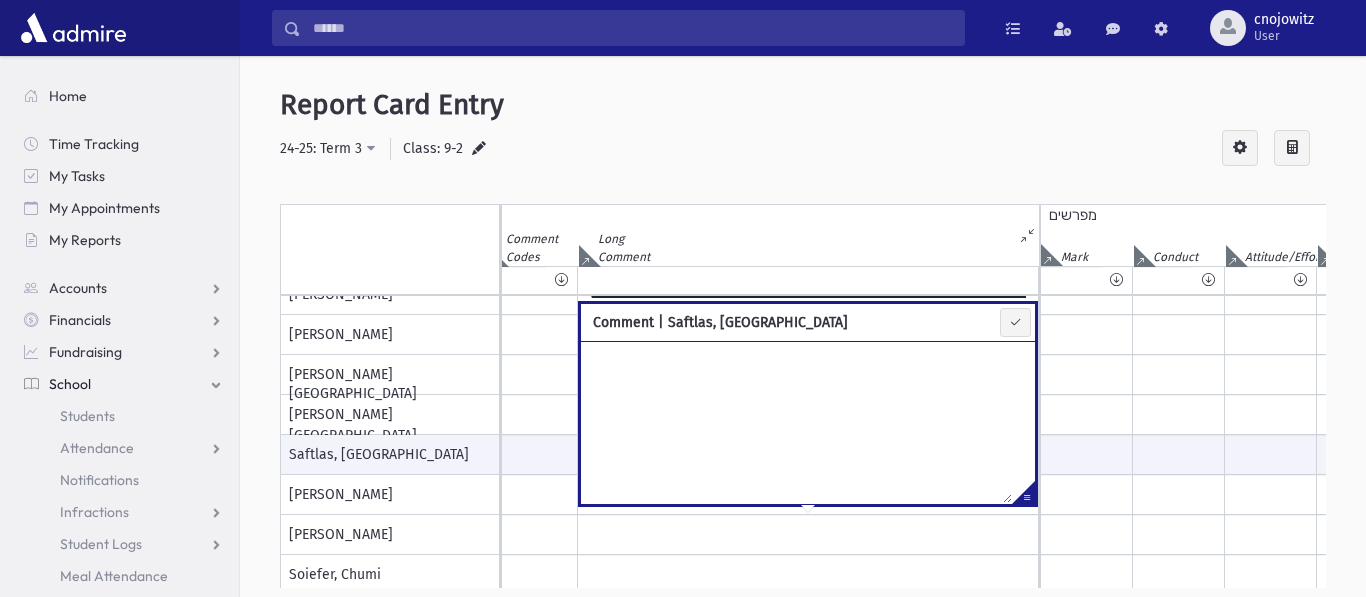 click at bounding box center (796, 422) 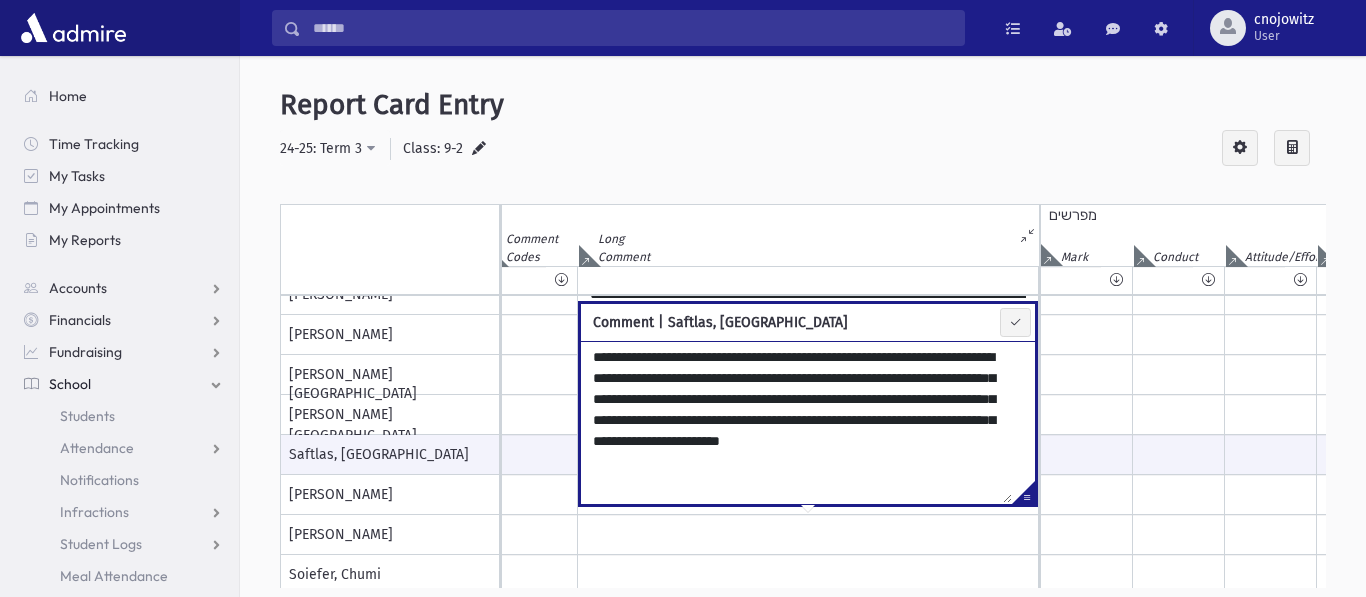 click on "**********" at bounding box center [803, 149] 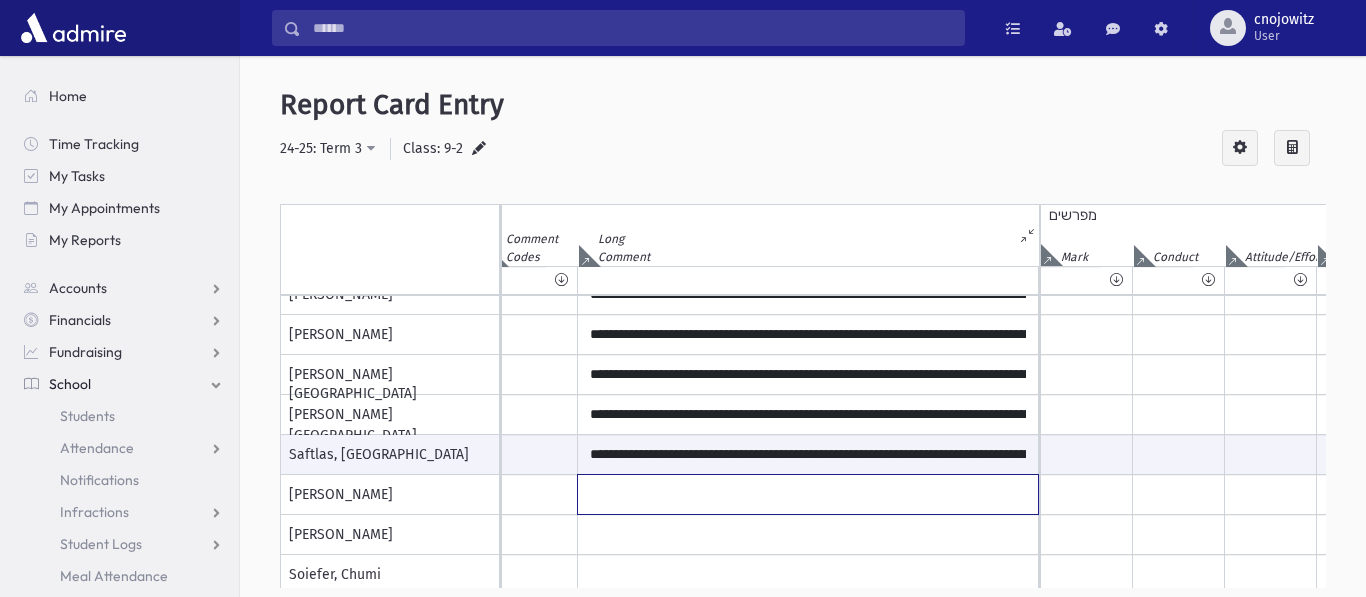 click at bounding box center [808, -545] 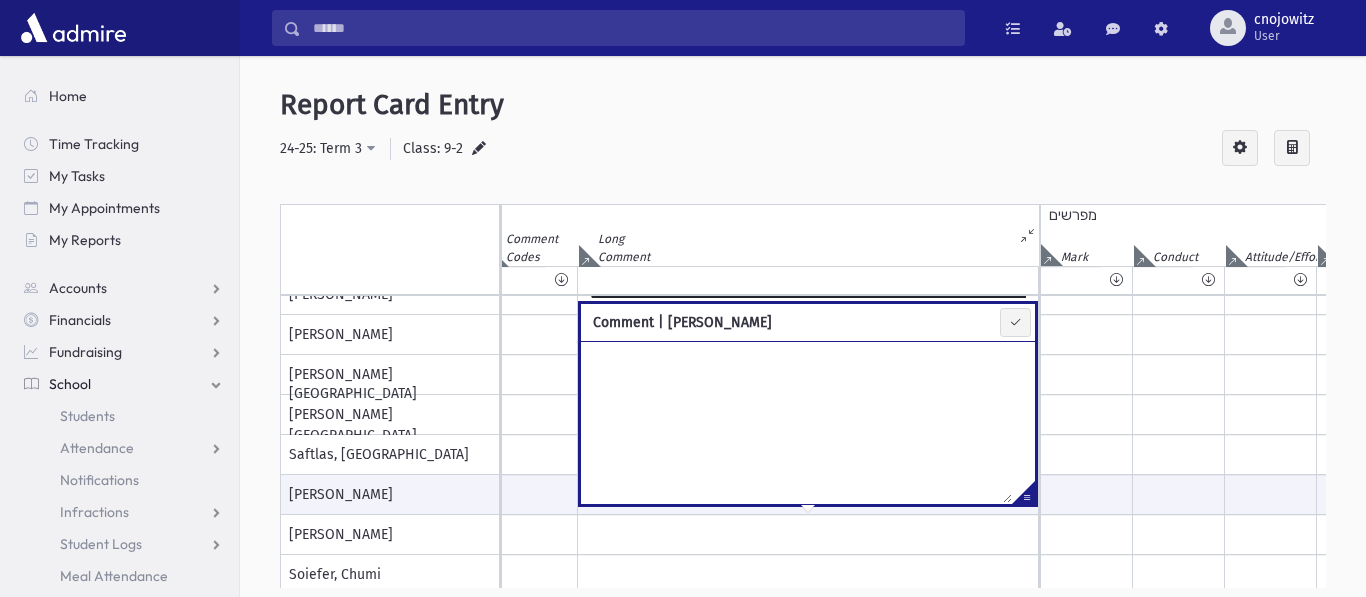 click at bounding box center (796, 422) 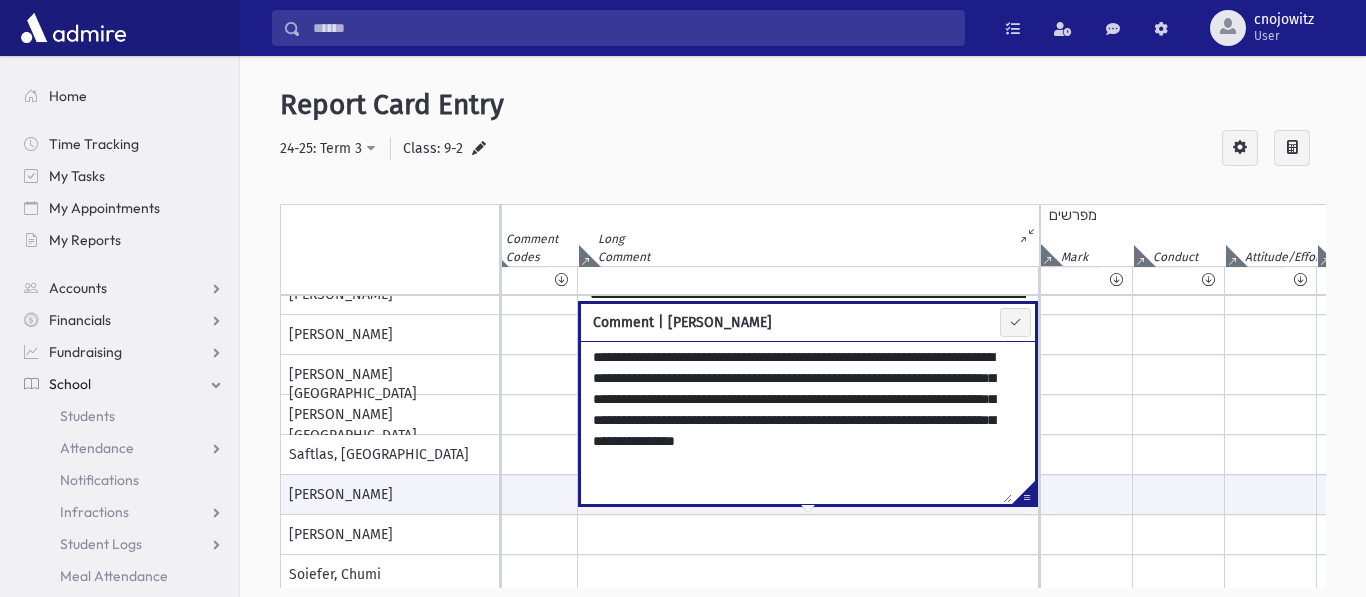 click on "**********" at bounding box center (803, 350) 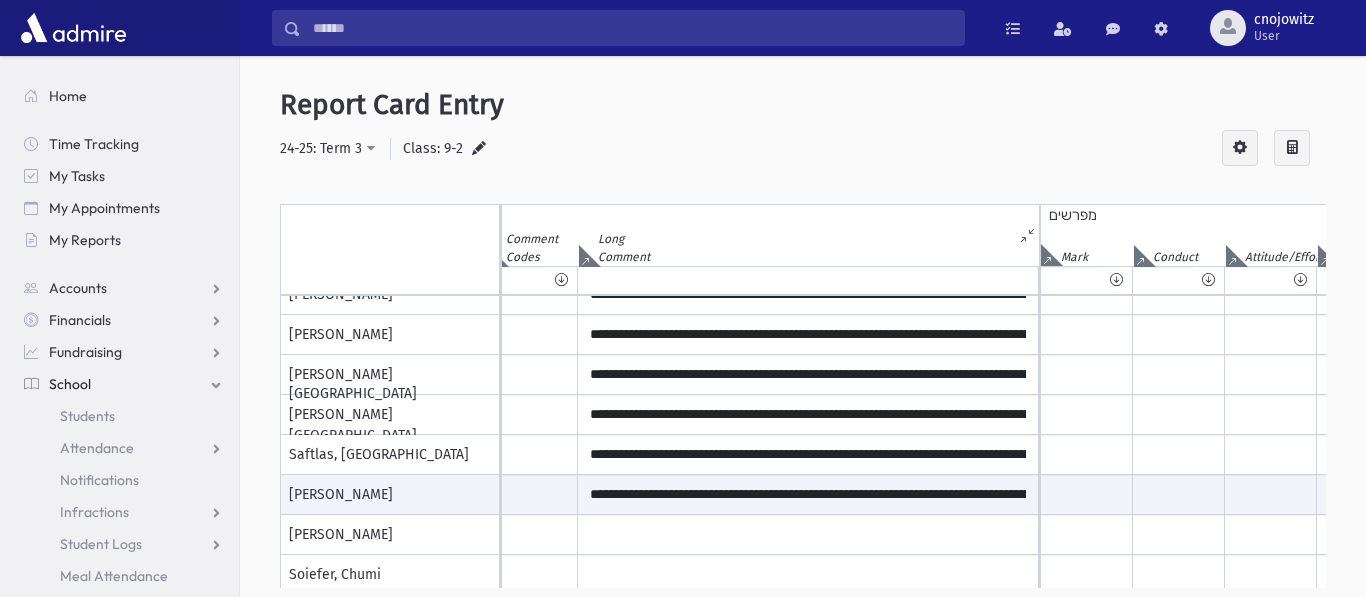 scroll, scrollTop: 956, scrollLeft: 8734, axis: both 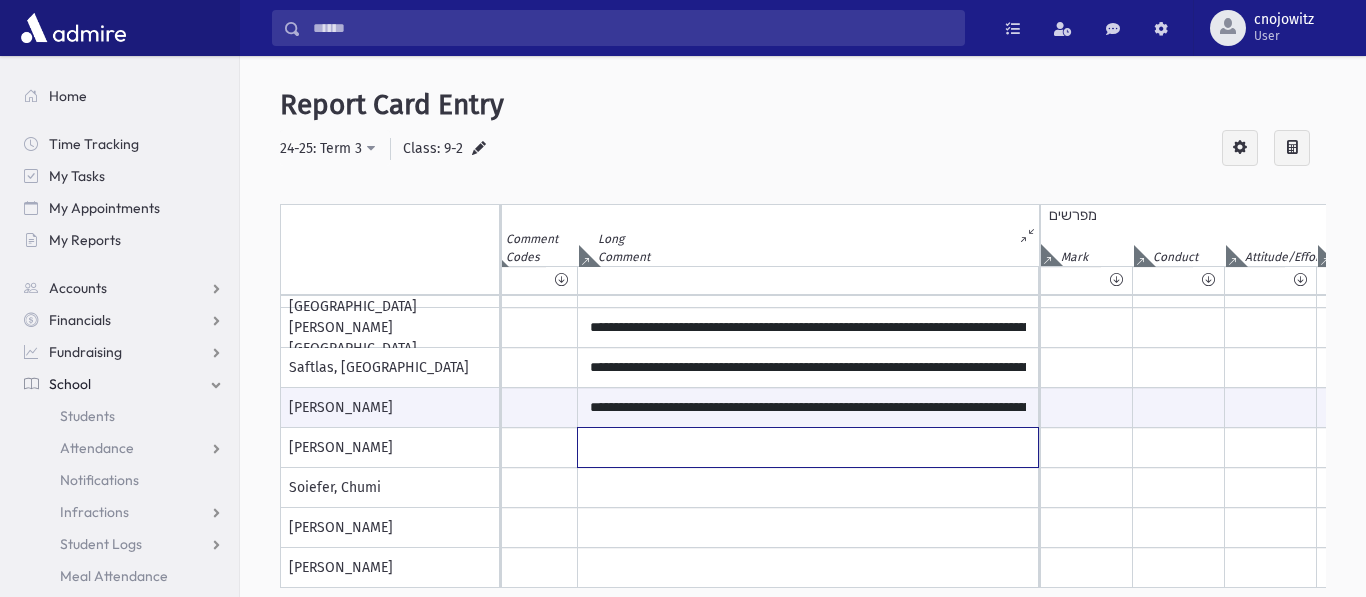 click at bounding box center (808, -632) 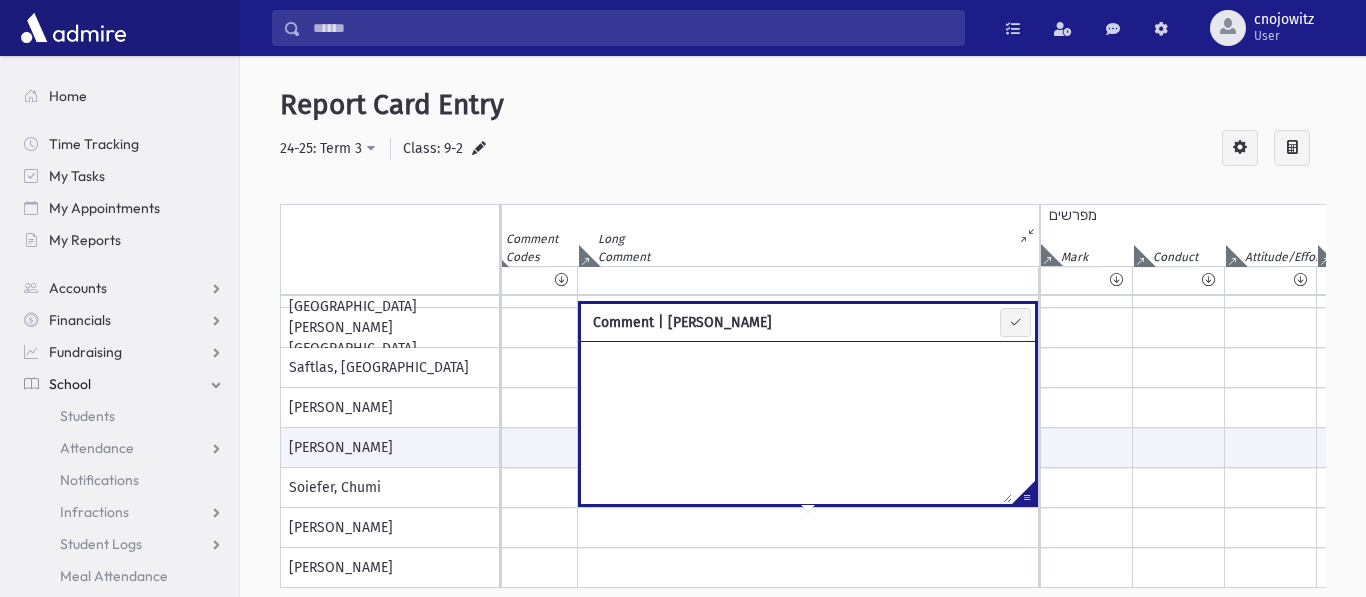 click at bounding box center [796, 422] 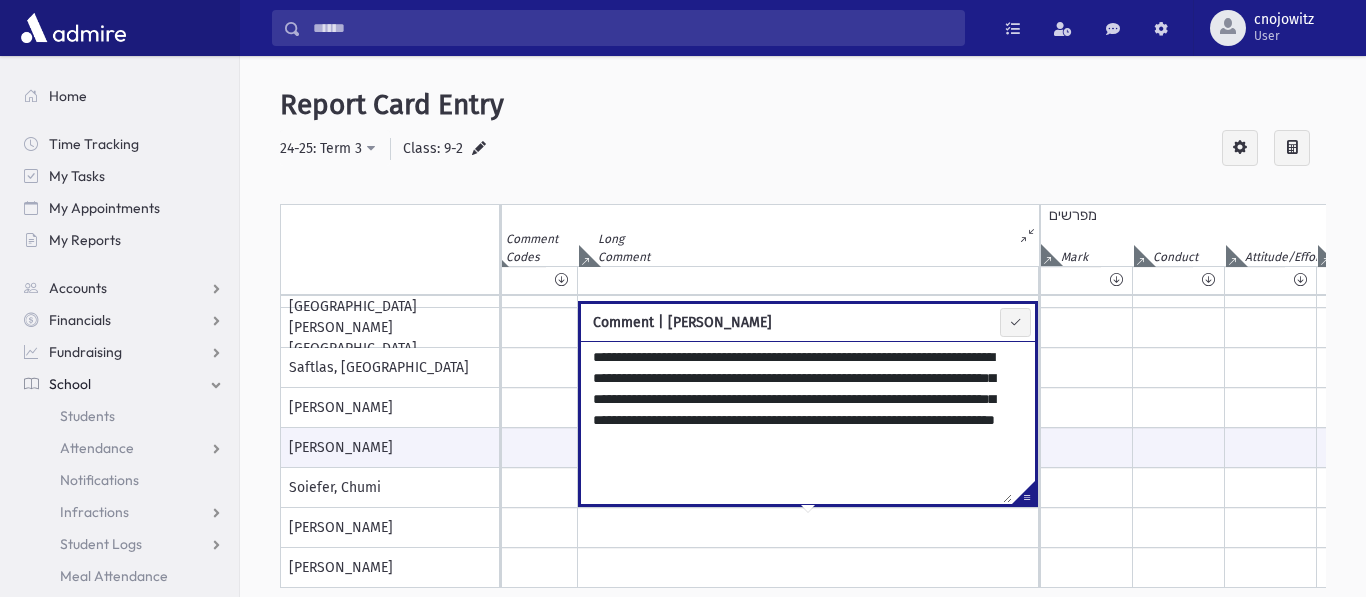 click on "**********" at bounding box center (803, 149) 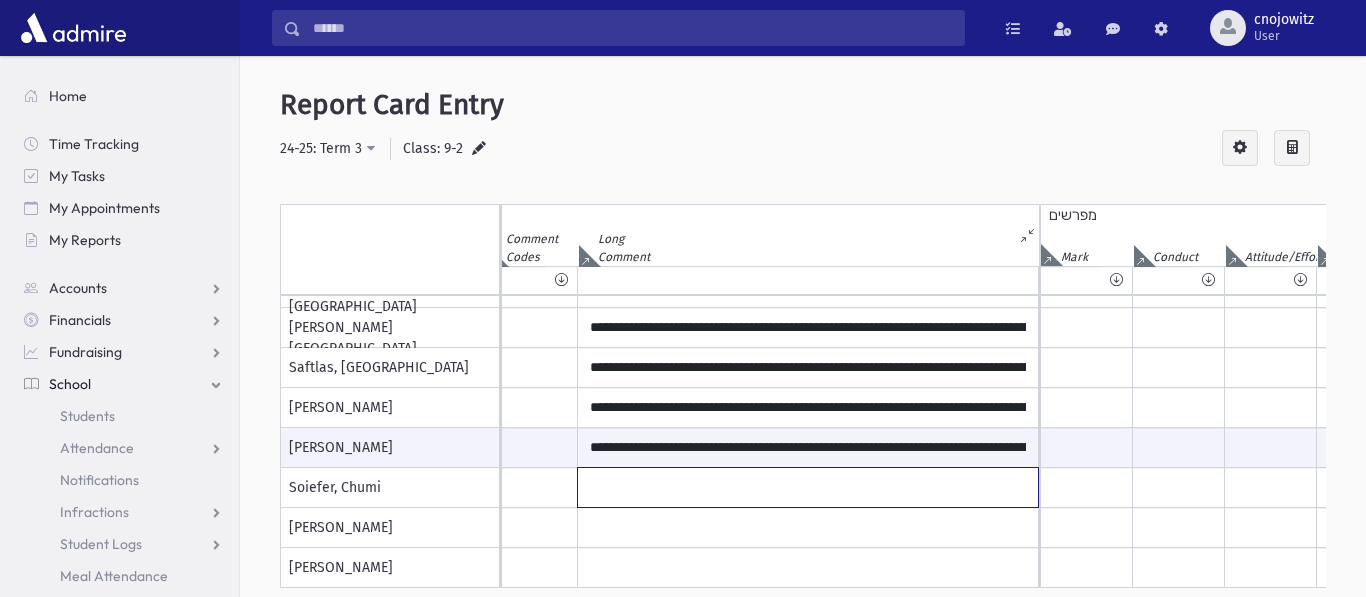click at bounding box center [808, -632] 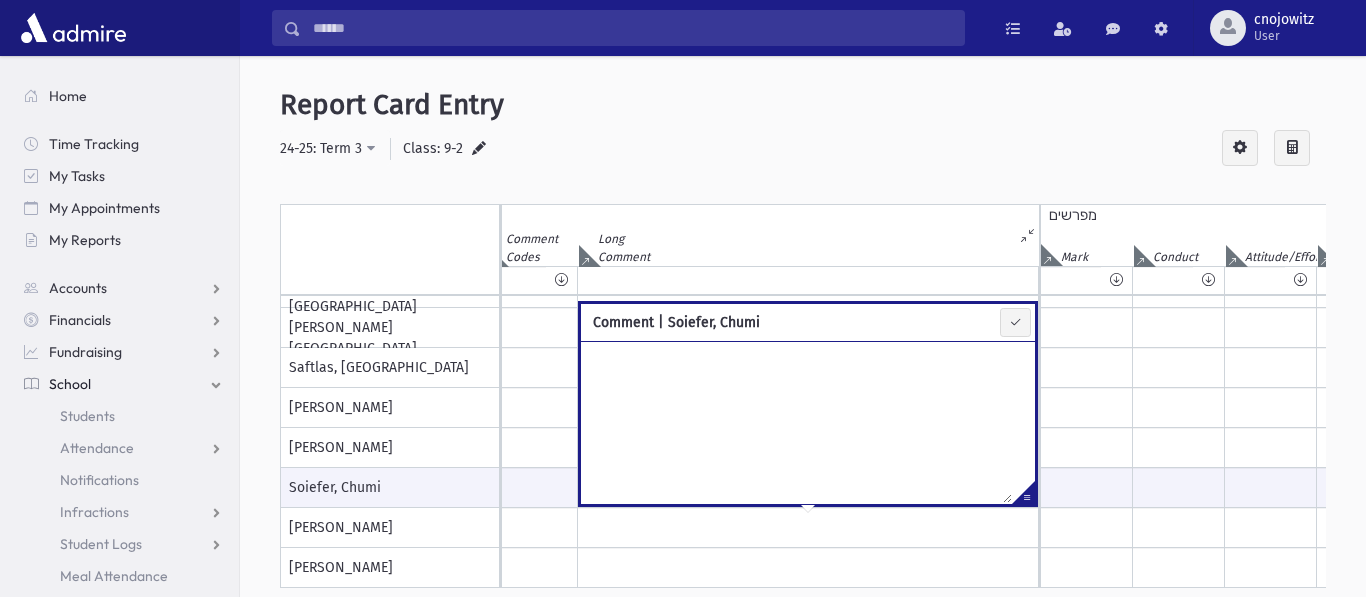 click at bounding box center (796, 422) 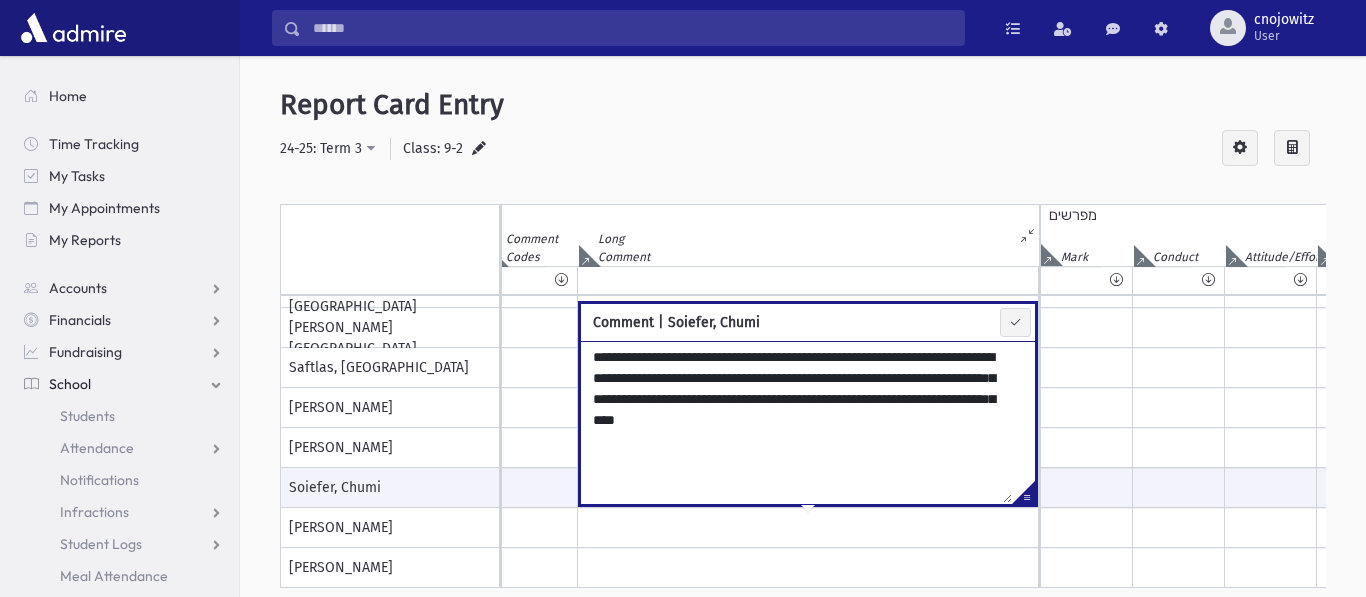 click on "Report Card Entry" at bounding box center [803, 105] 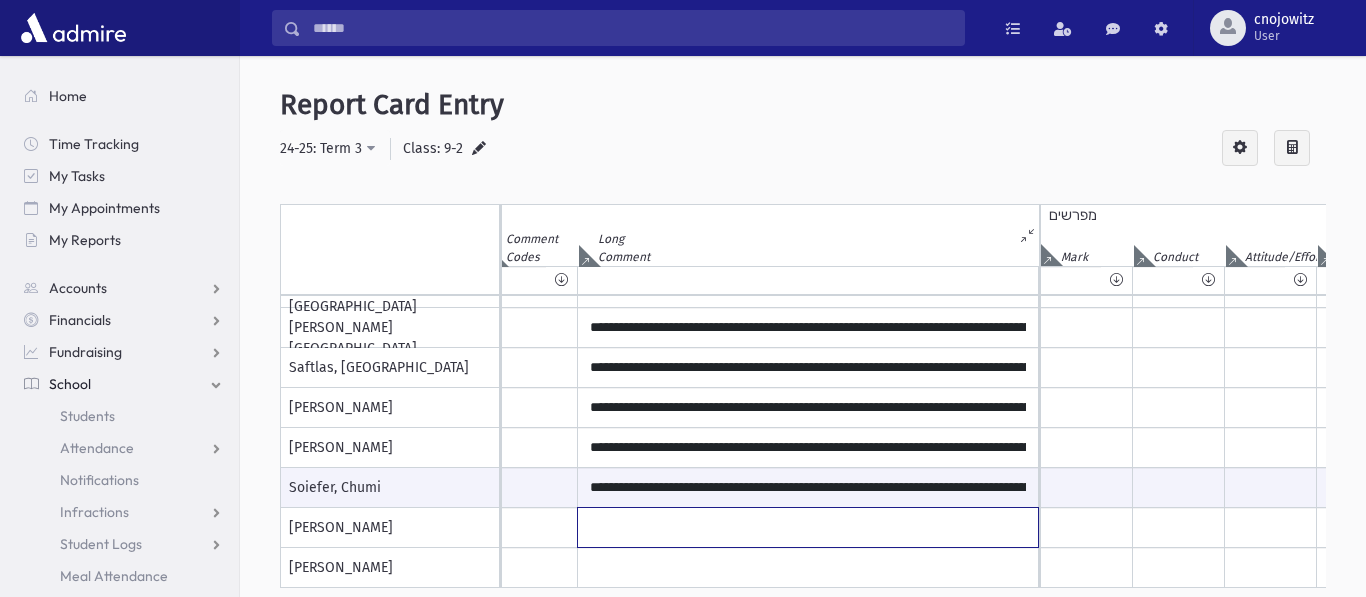 click at bounding box center (808, -632) 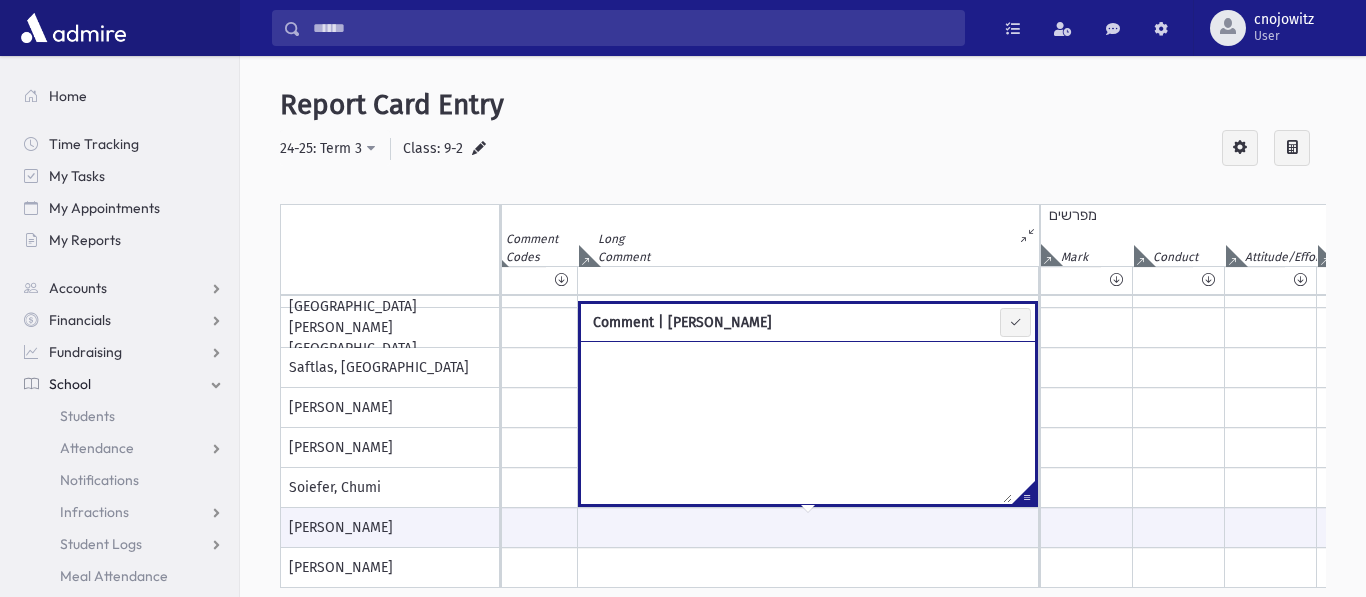 click at bounding box center [796, 422] 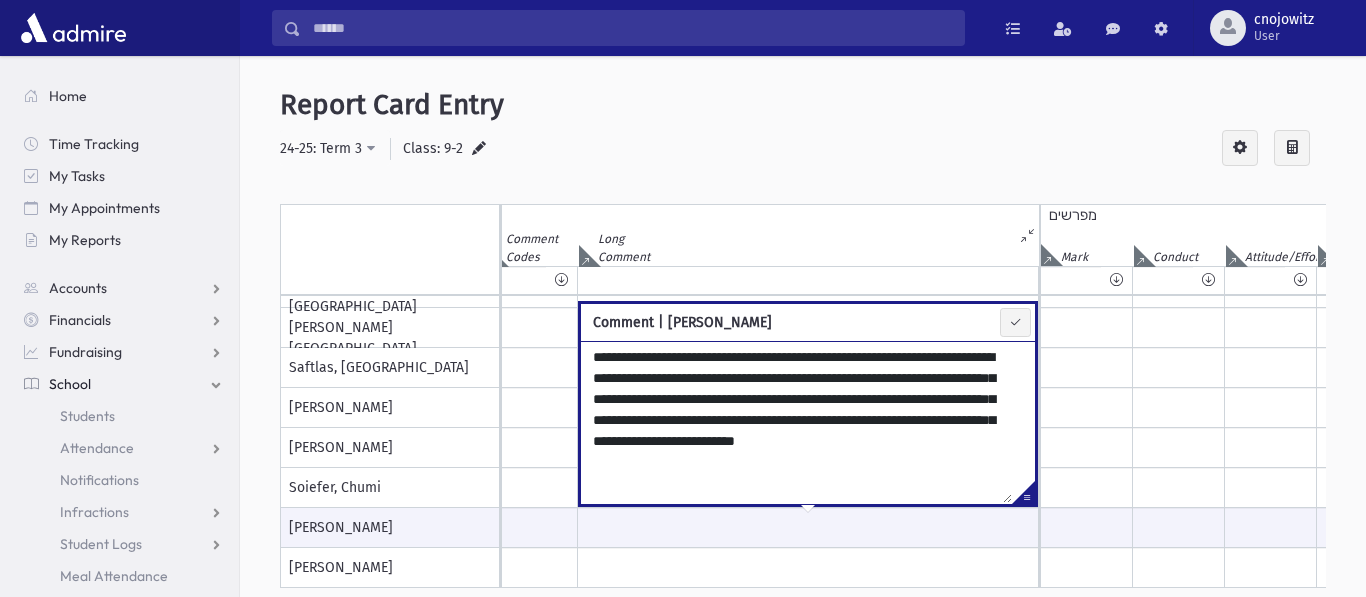 click on "**********" at bounding box center (803, 149) 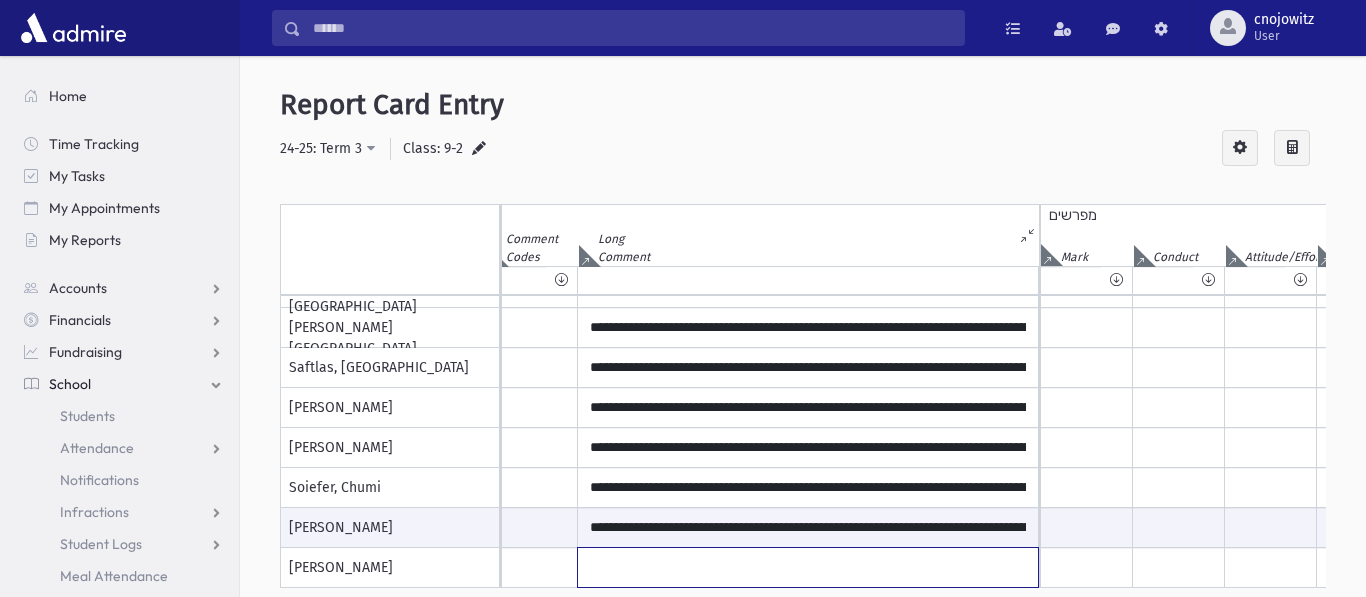 click at bounding box center (808, -632) 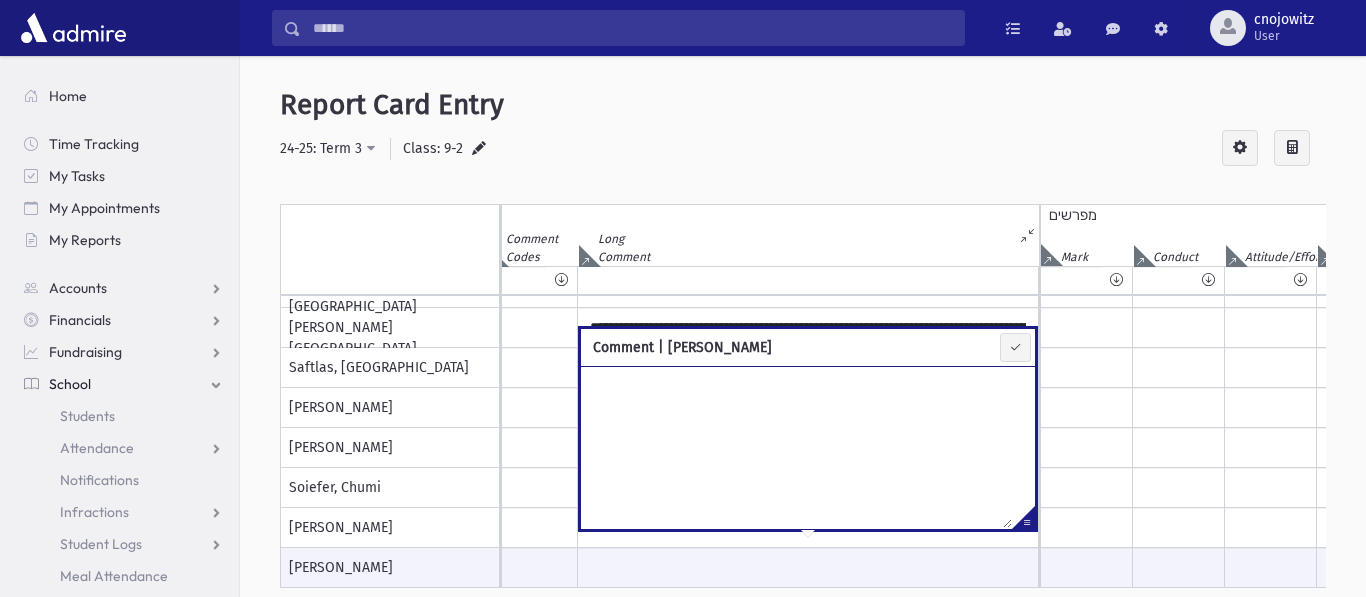 click at bounding box center (796, 447) 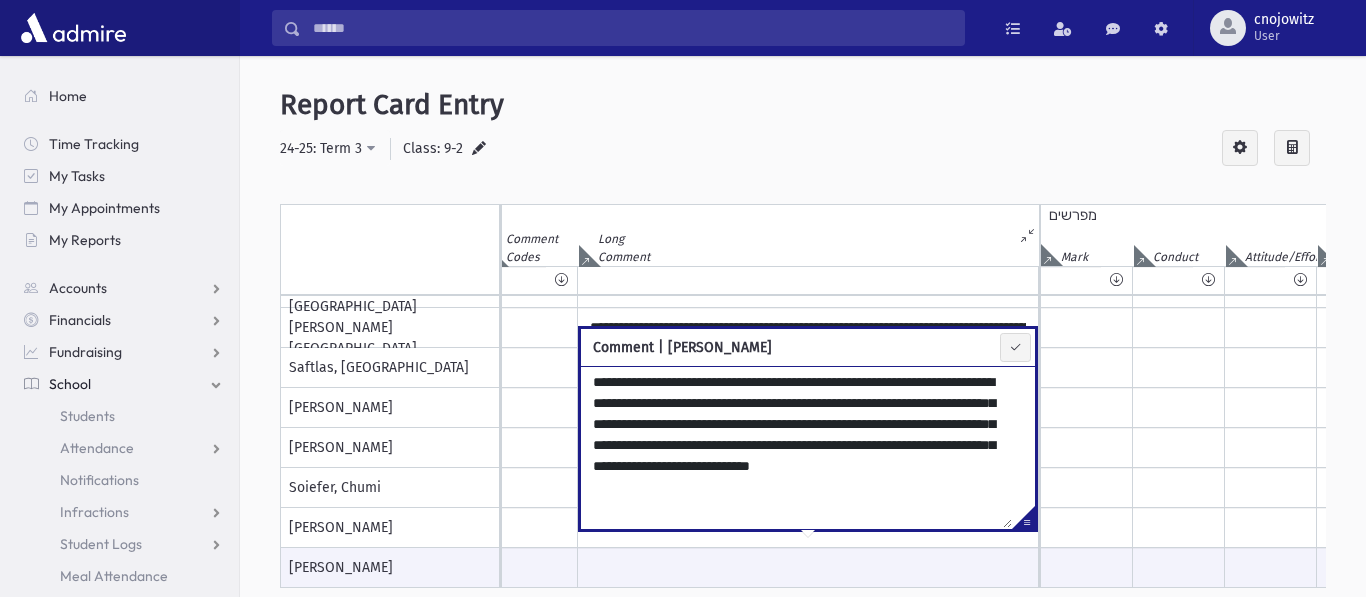 click on "**********" at bounding box center [803, 350] 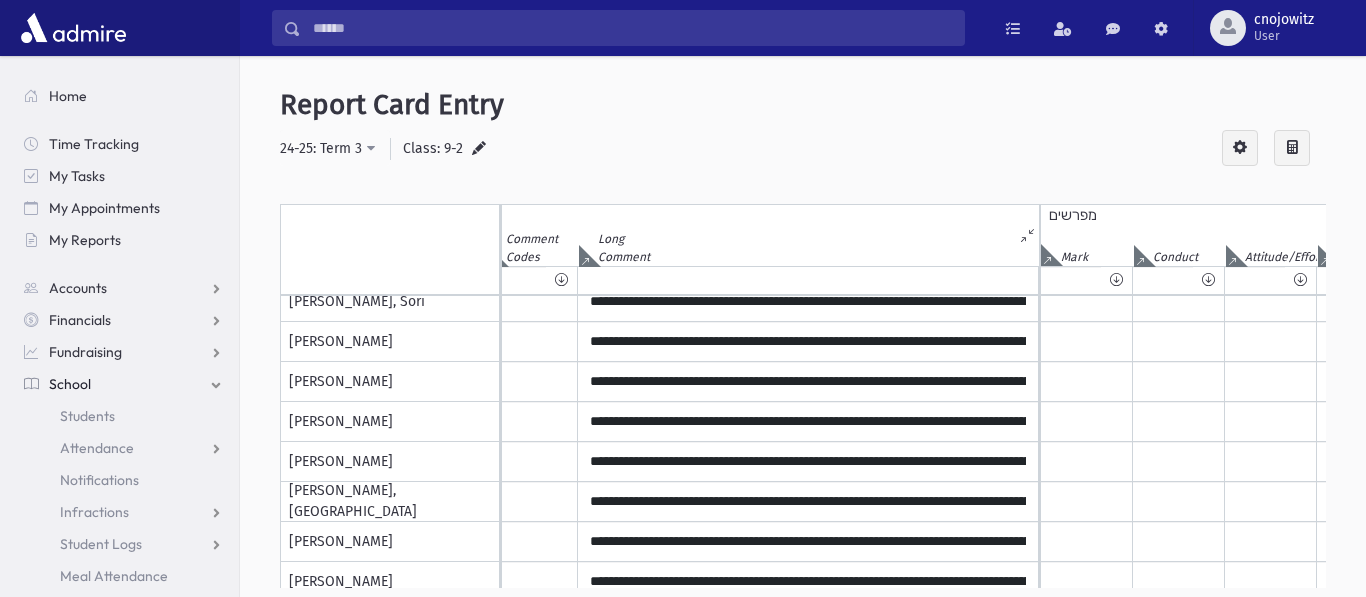 scroll, scrollTop: 0, scrollLeft: 8734, axis: horizontal 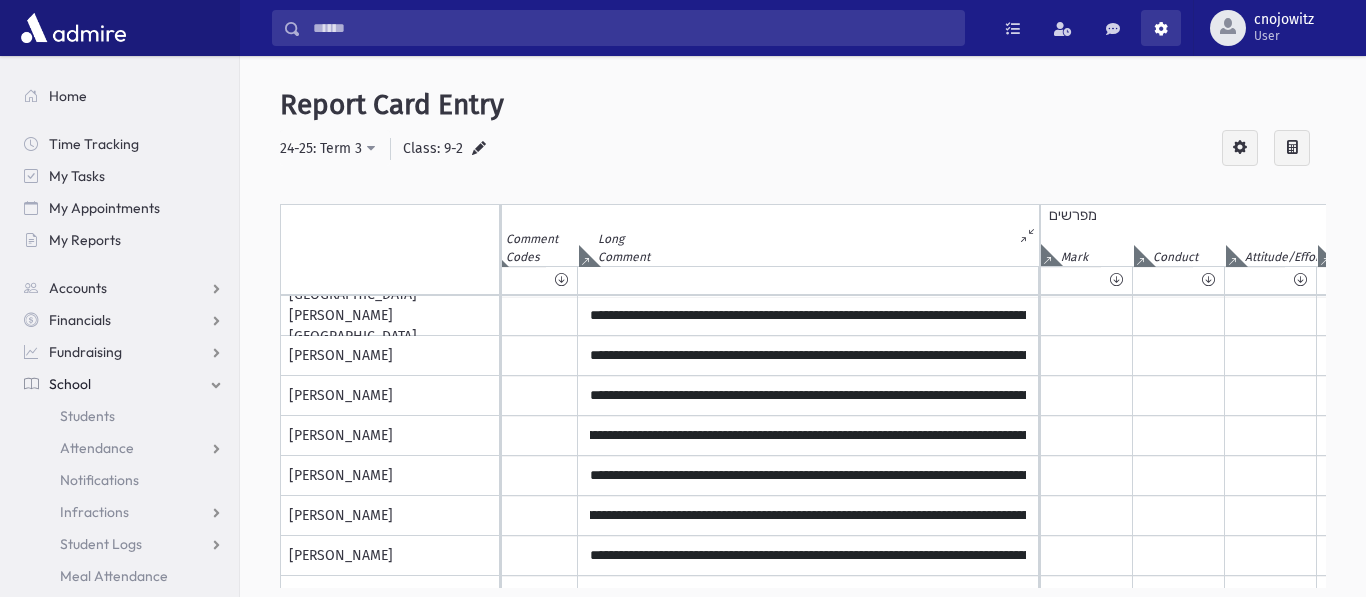 click at bounding box center [1161, 28] 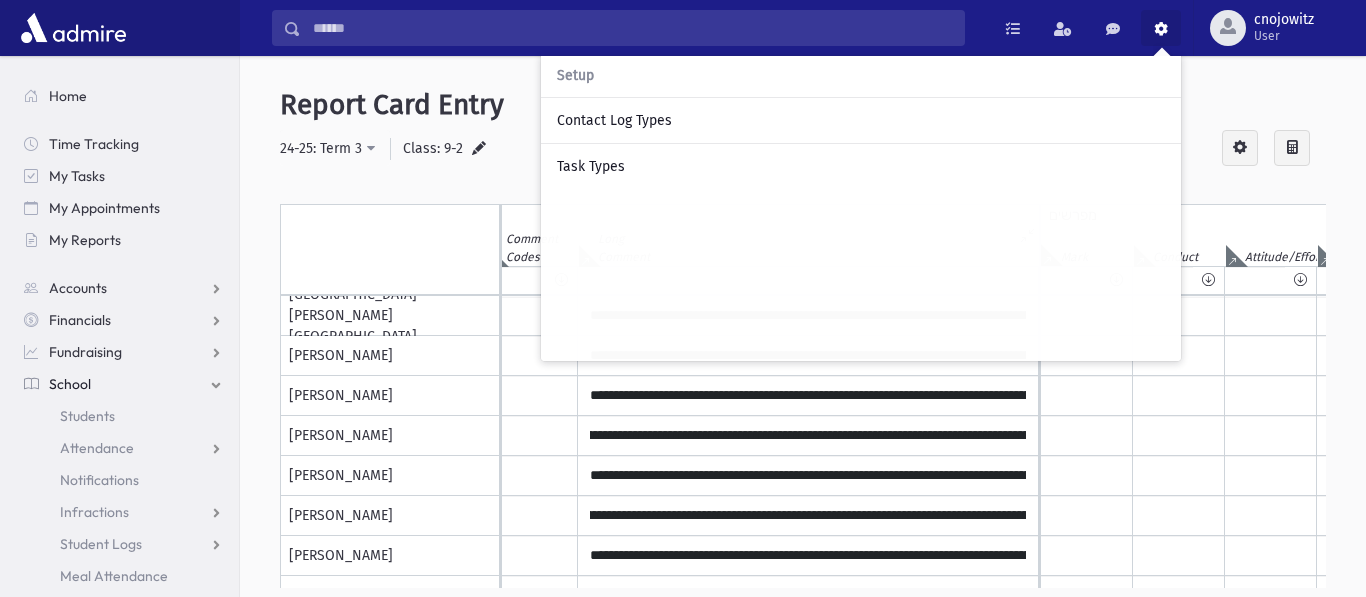 click on "Report Card Entry" at bounding box center (803, 105) 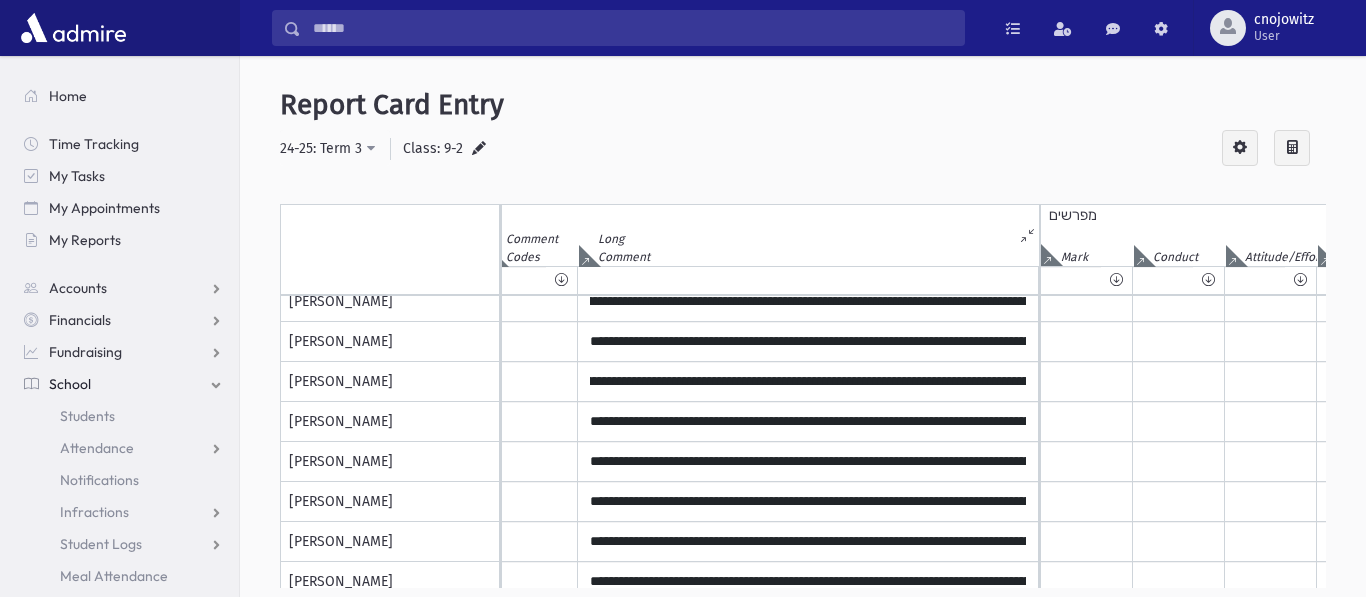 scroll, scrollTop: 154, scrollLeft: 8734, axis: both 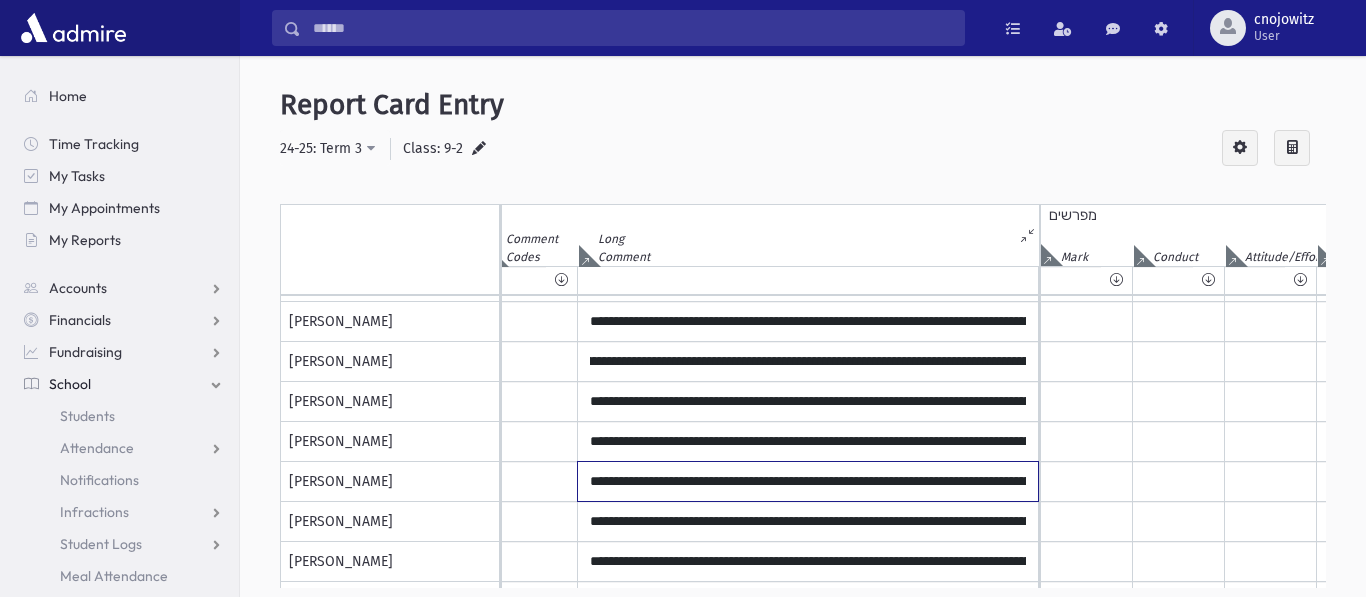 click on "**********" at bounding box center [808, 162] 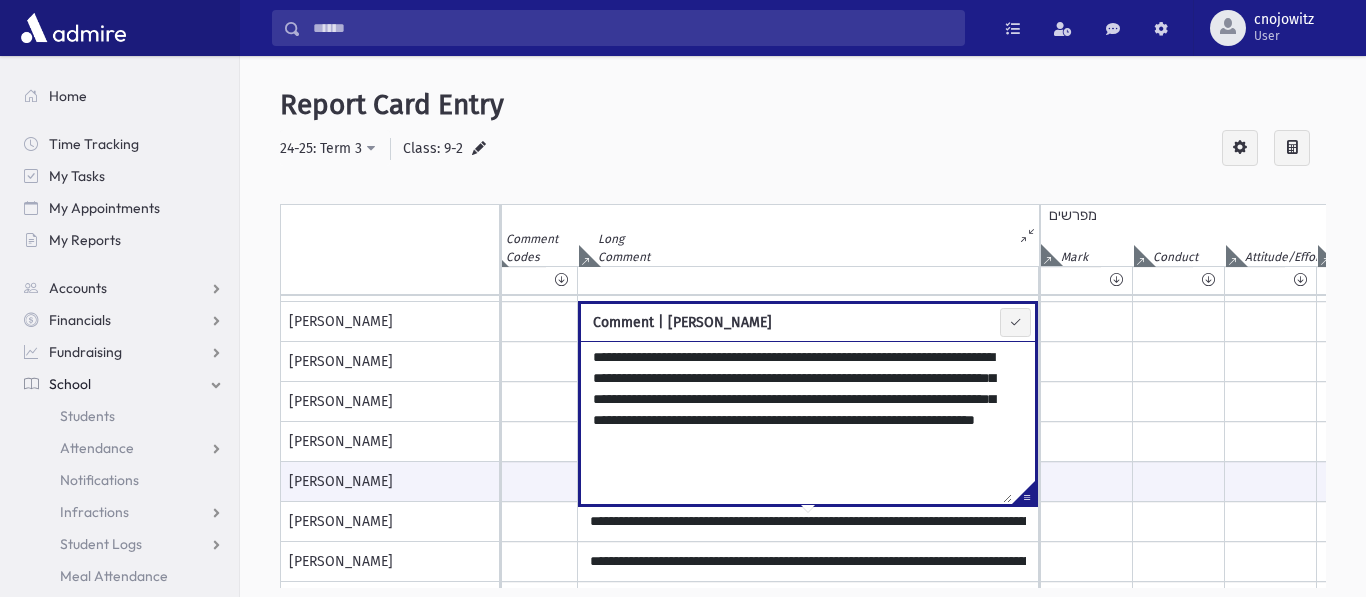 click on "**********" at bounding box center [803, 149] 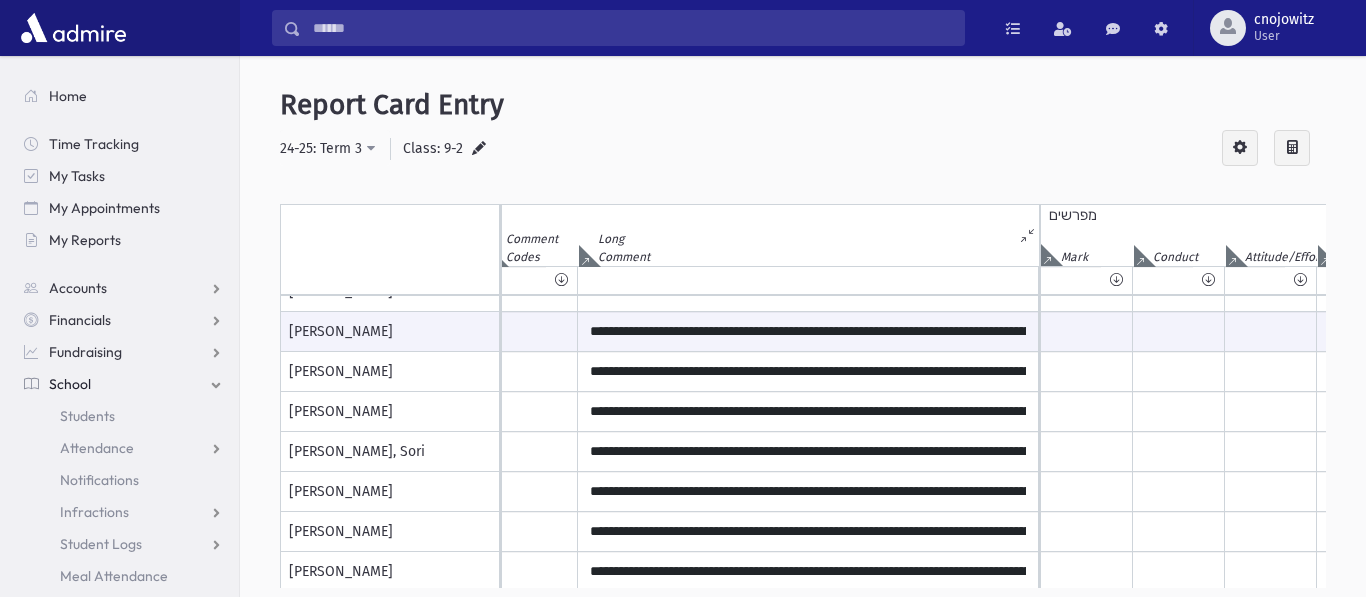 scroll, scrollTop: 312, scrollLeft: 8734, axis: both 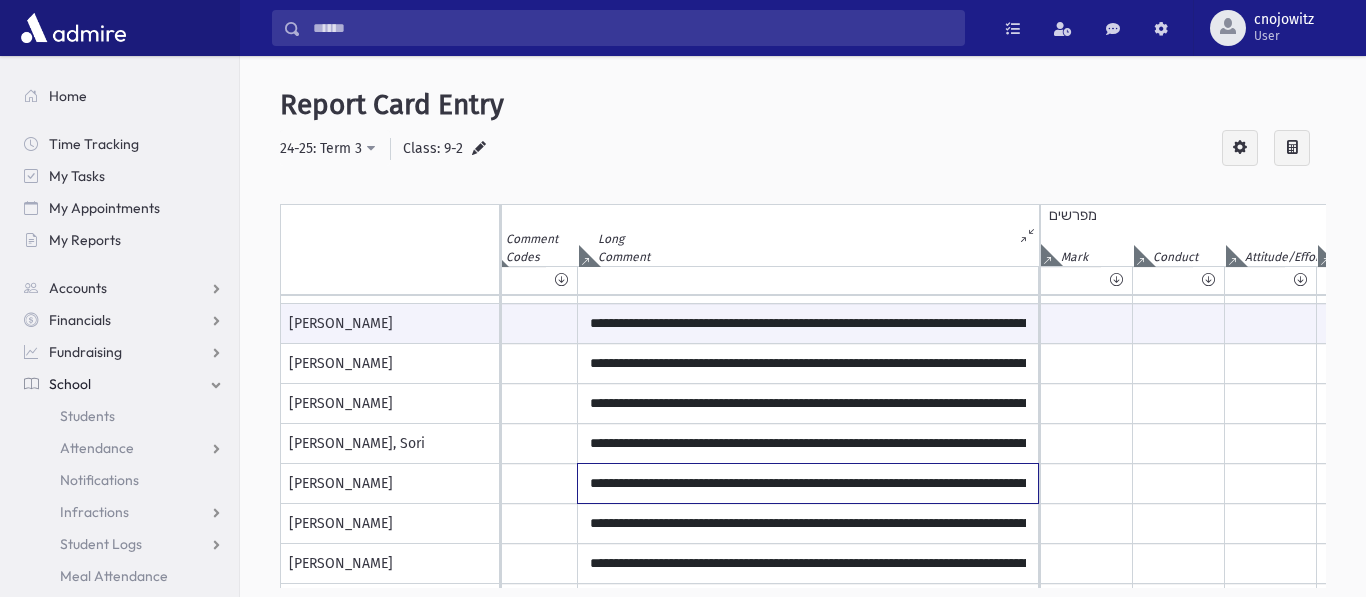 click on "**********" at bounding box center [808, 4] 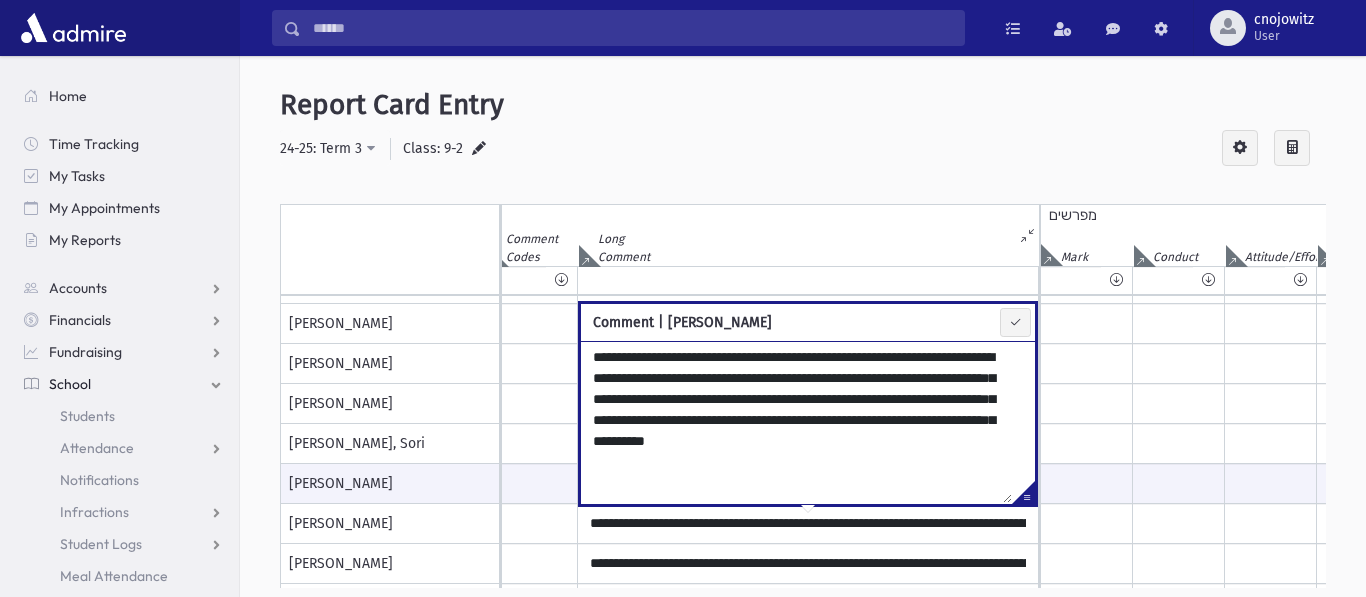 click on "**********" at bounding box center [803, 149] 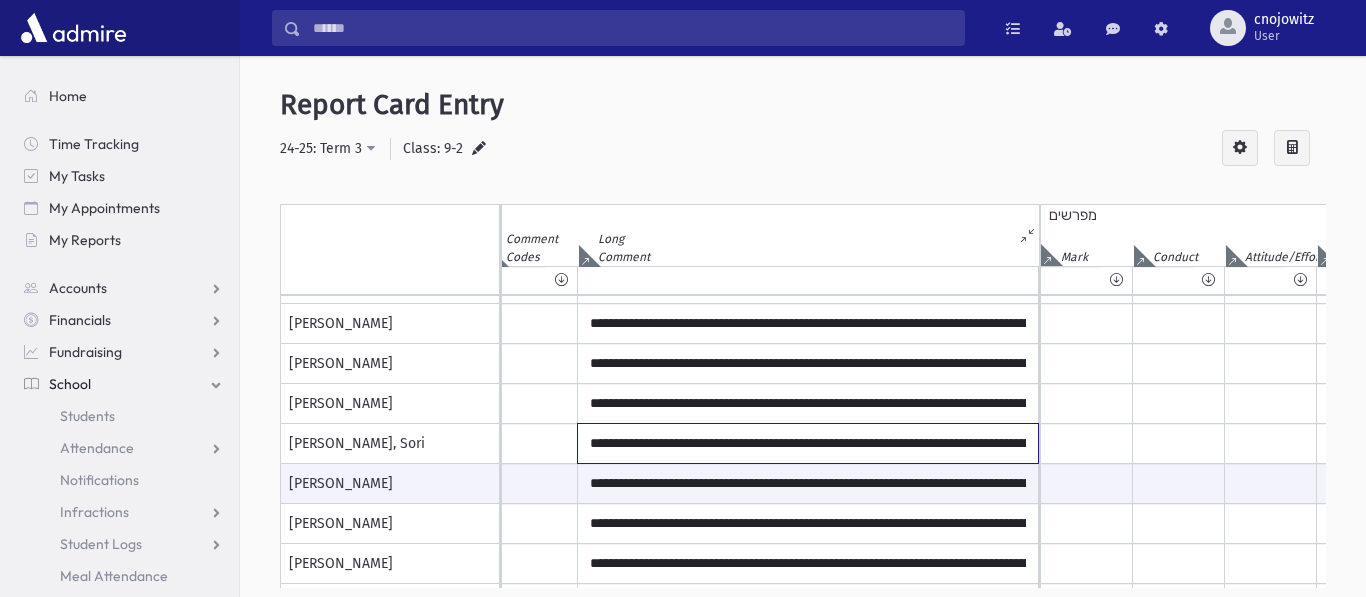 click on "**********" at bounding box center [808, 4] 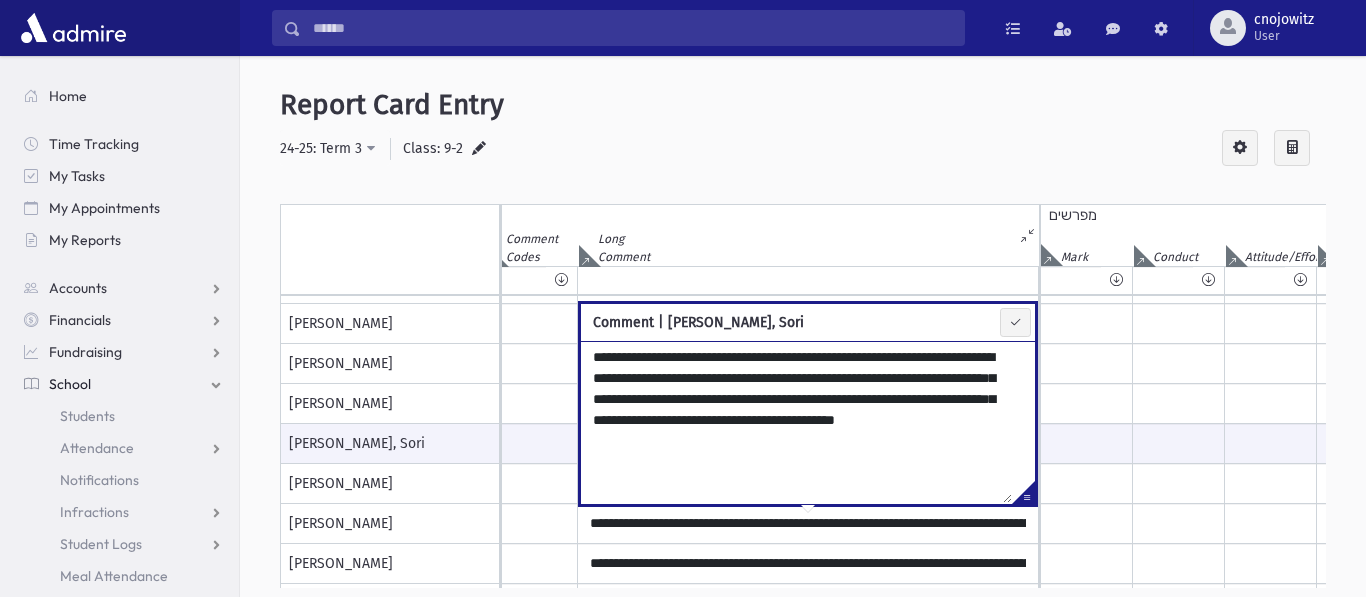 click on "**********" at bounding box center (803, 350) 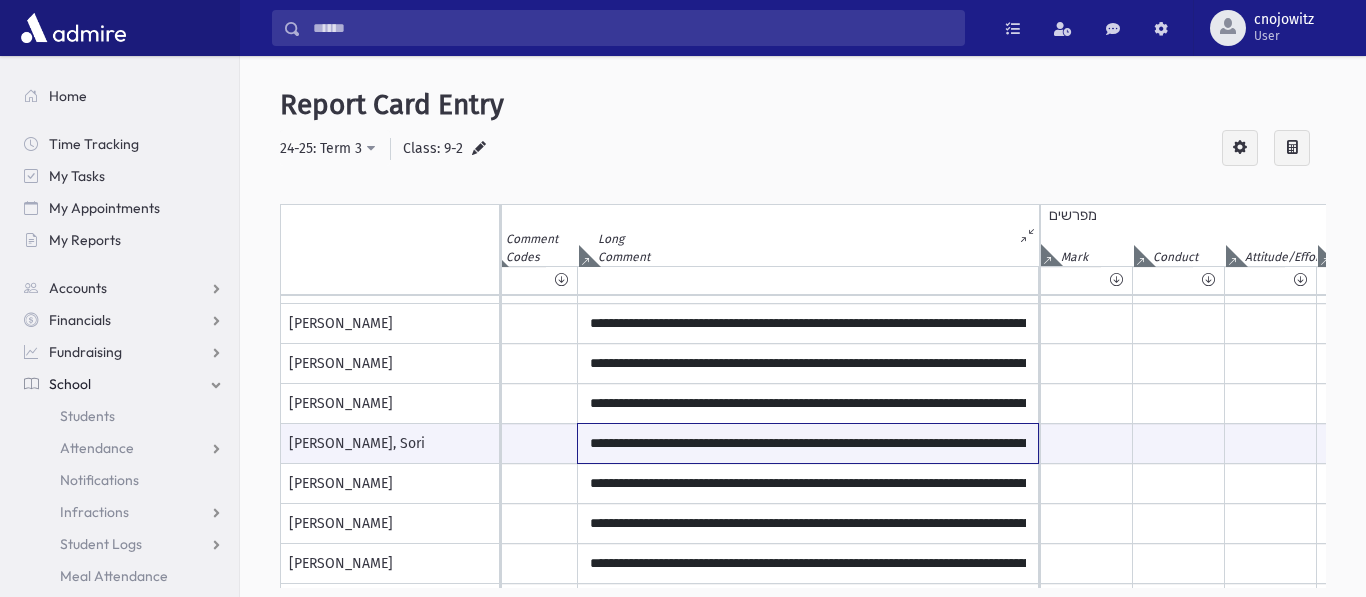 click on "**********" at bounding box center [808, 443] 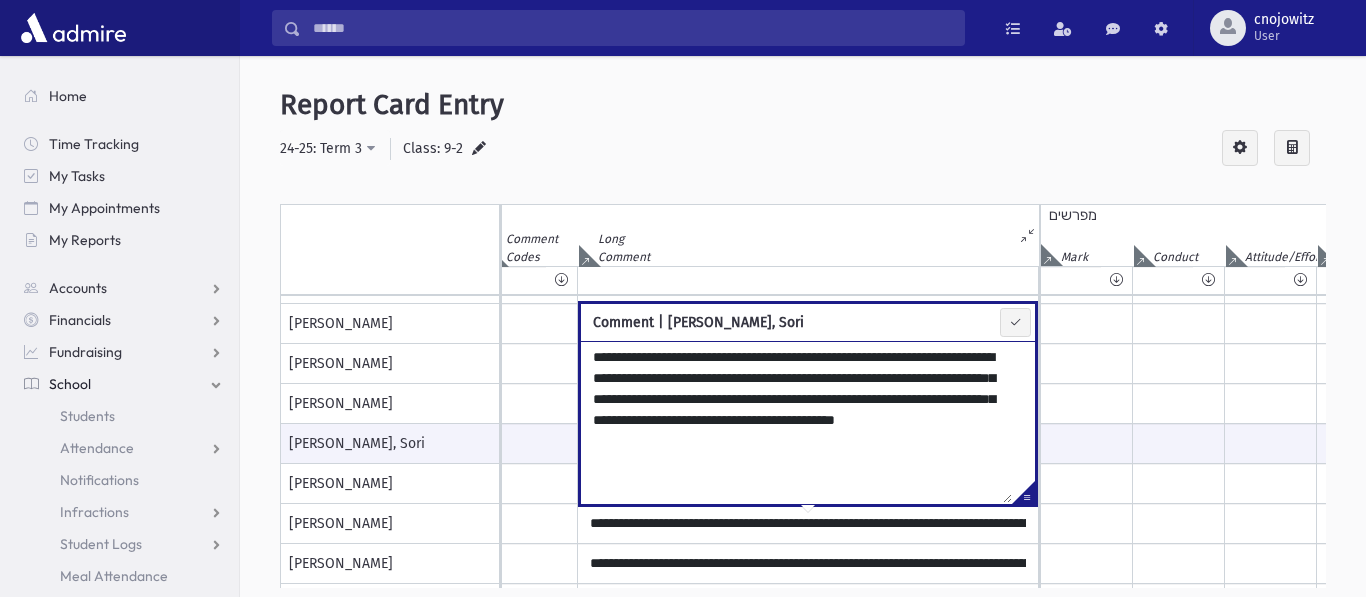 click on "**********" at bounding box center [796, 422] 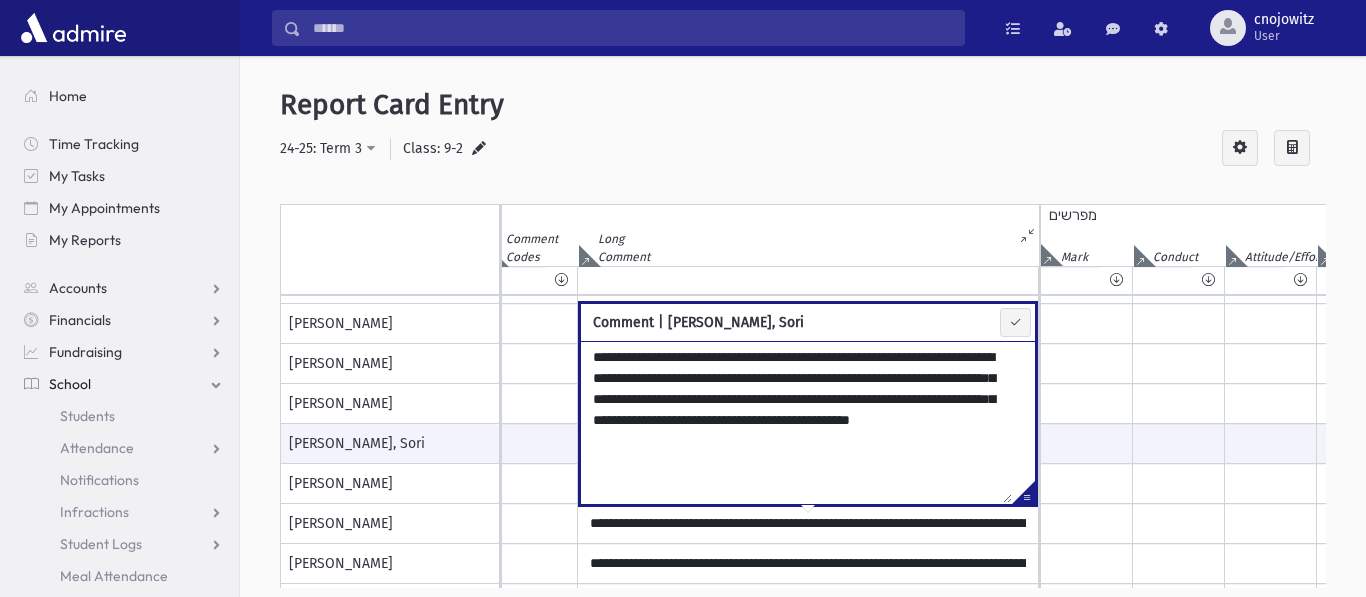 click on "**********" at bounding box center (796, 422) 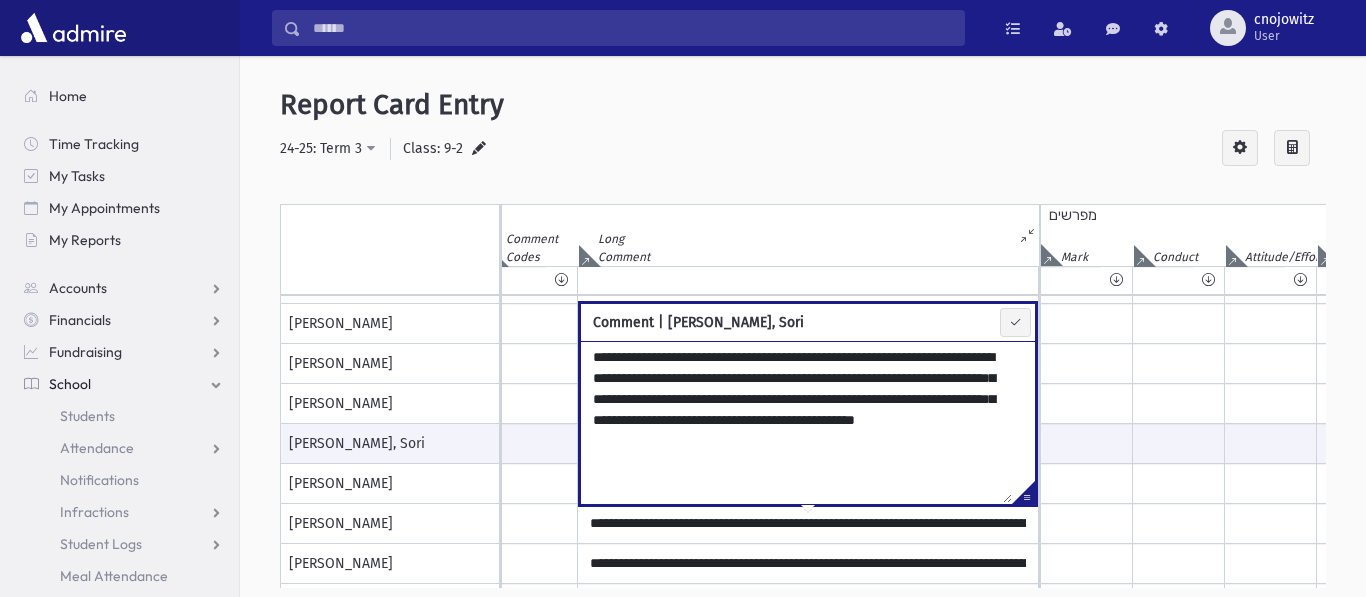 click on "**********" at bounding box center (796, 422) 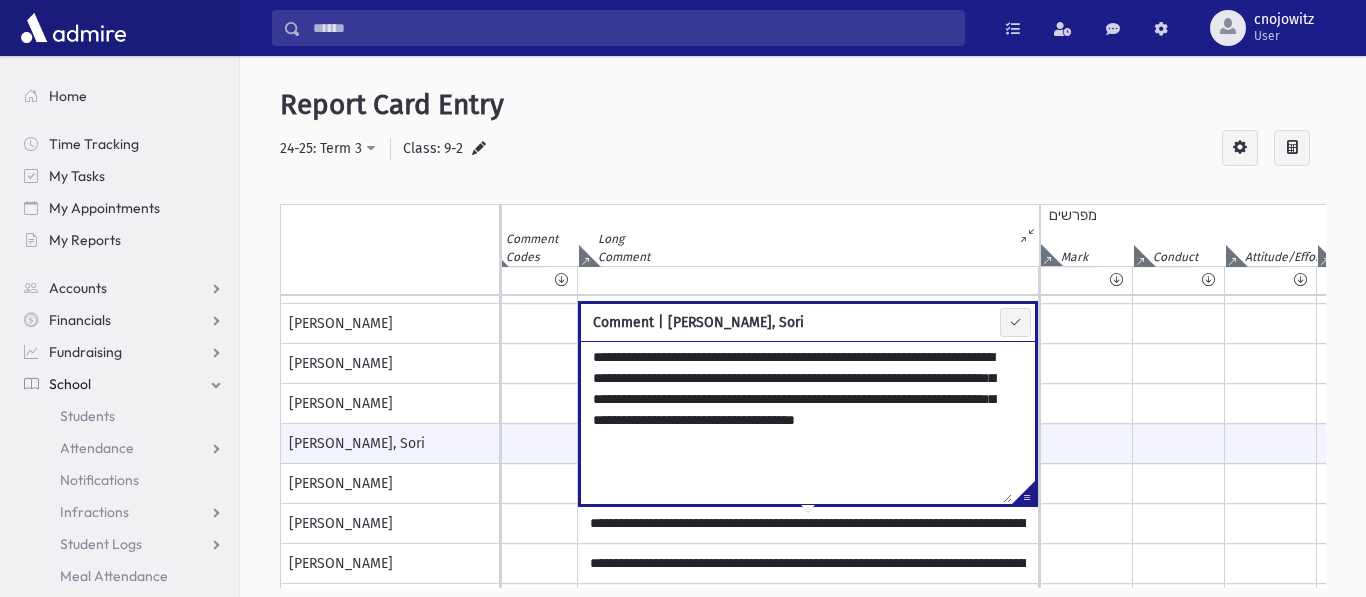 click on "**********" at bounding box center [796, 422] 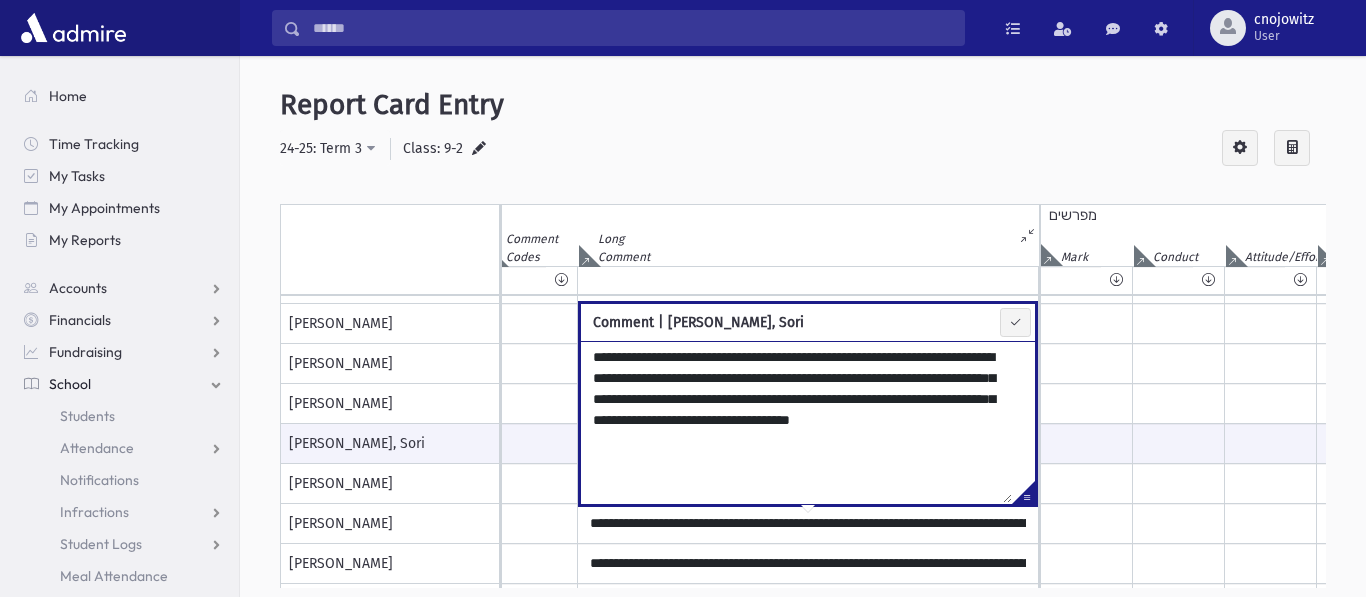 type on "**********" 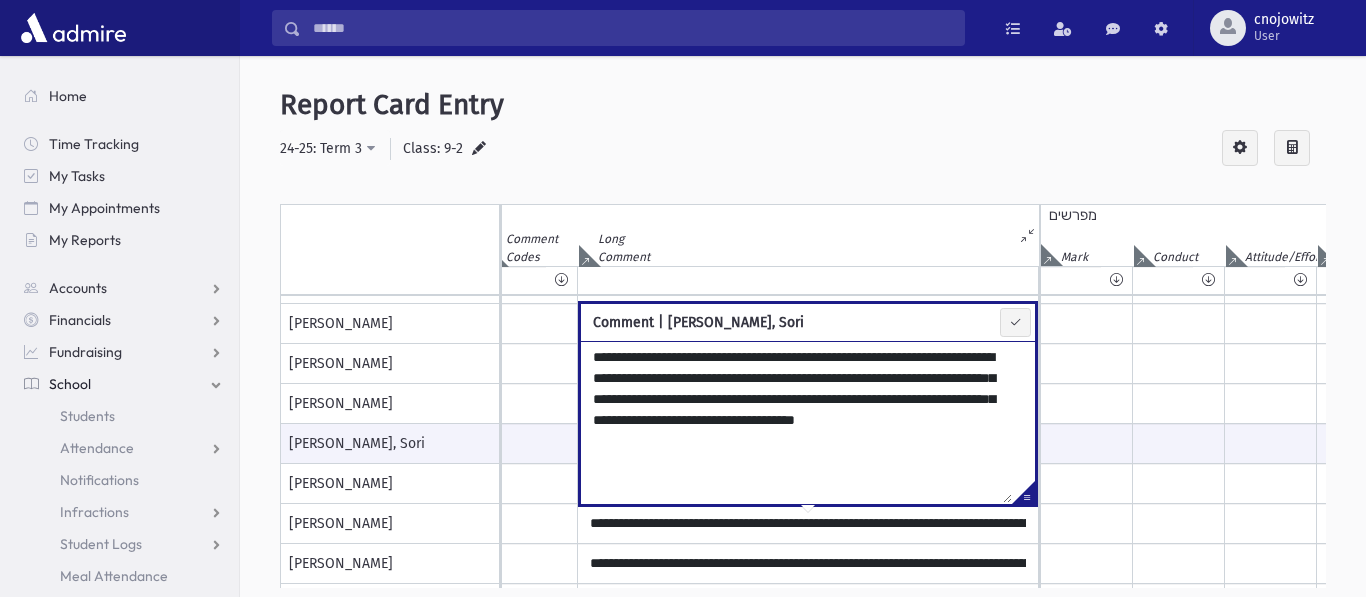 click on "**********" at bounding box center (803, 149) 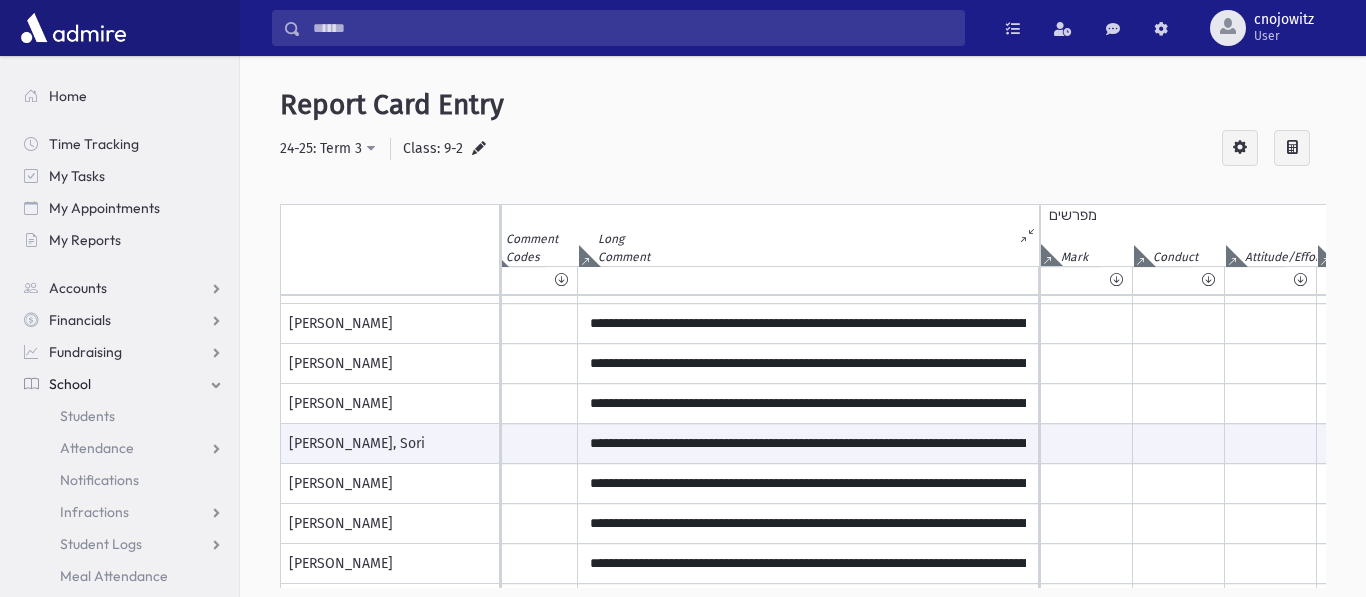 scroll, scrollTop: 358, scrollLeft: 8734, axis: both 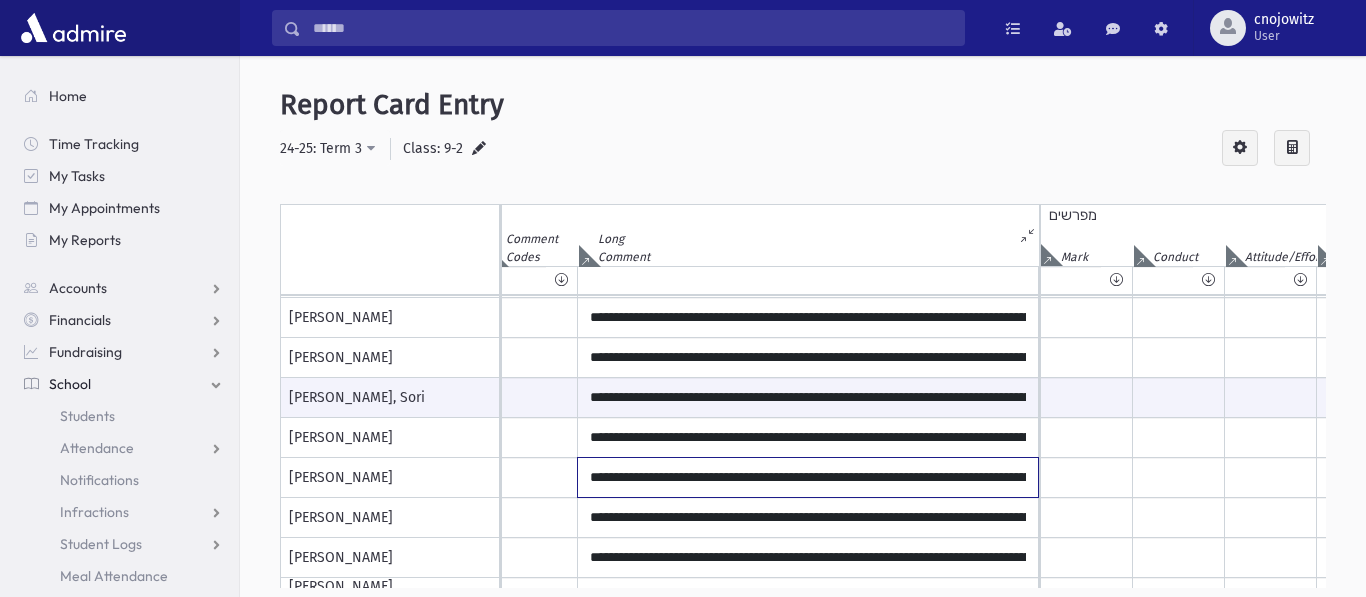 click on "**********" at bounding box center (808, -42) 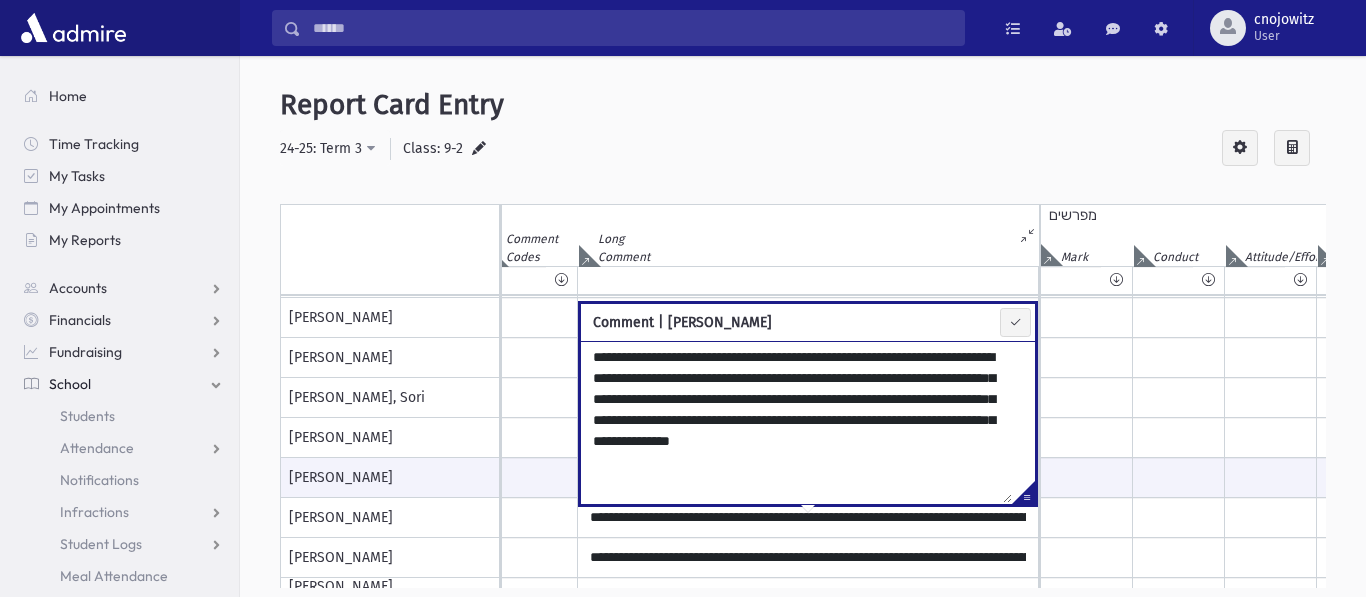 click on "**********" at bounding box center (803, 149) 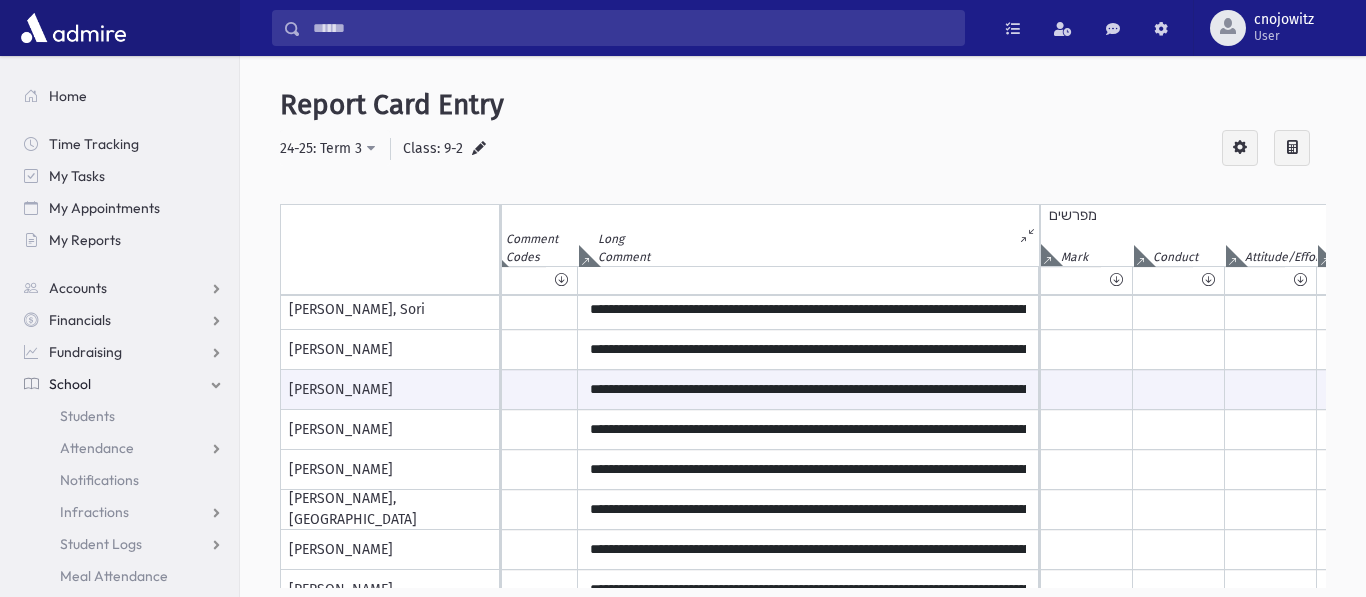 scroll, scrollTop: 486, scrollLeft: 8734, axis: both 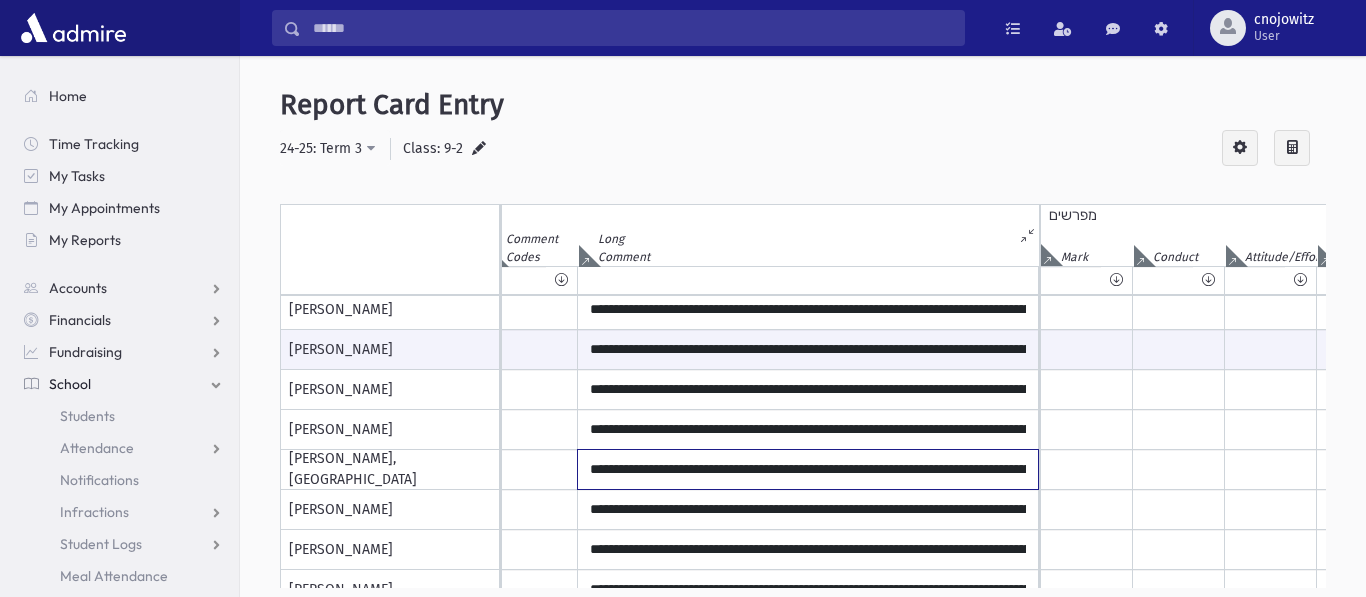 click on "**********" at bounding box center [808, -170] 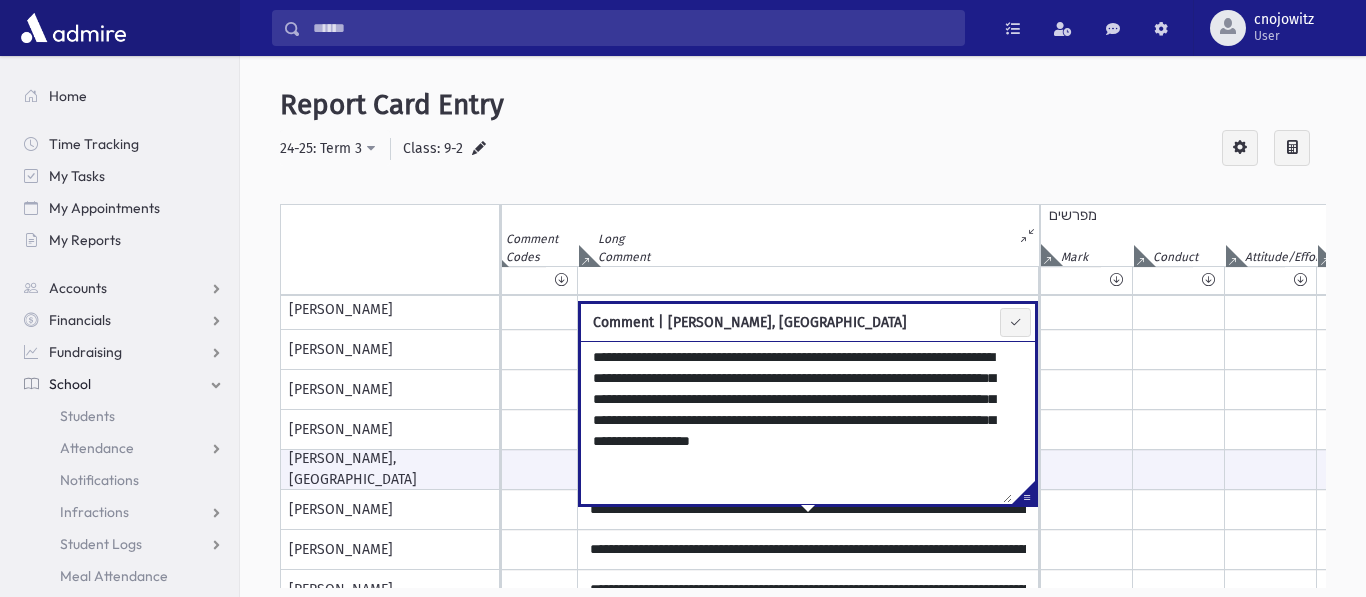 click on "**********" at bounding box center [796, 422] 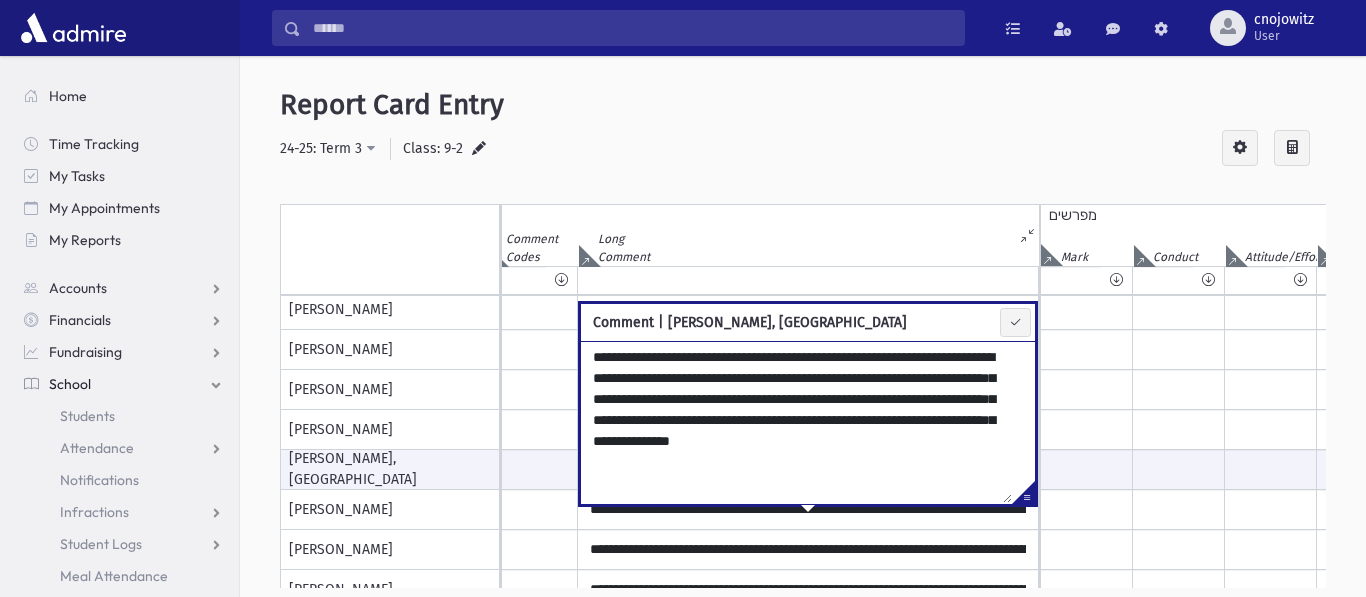 type on "**********" 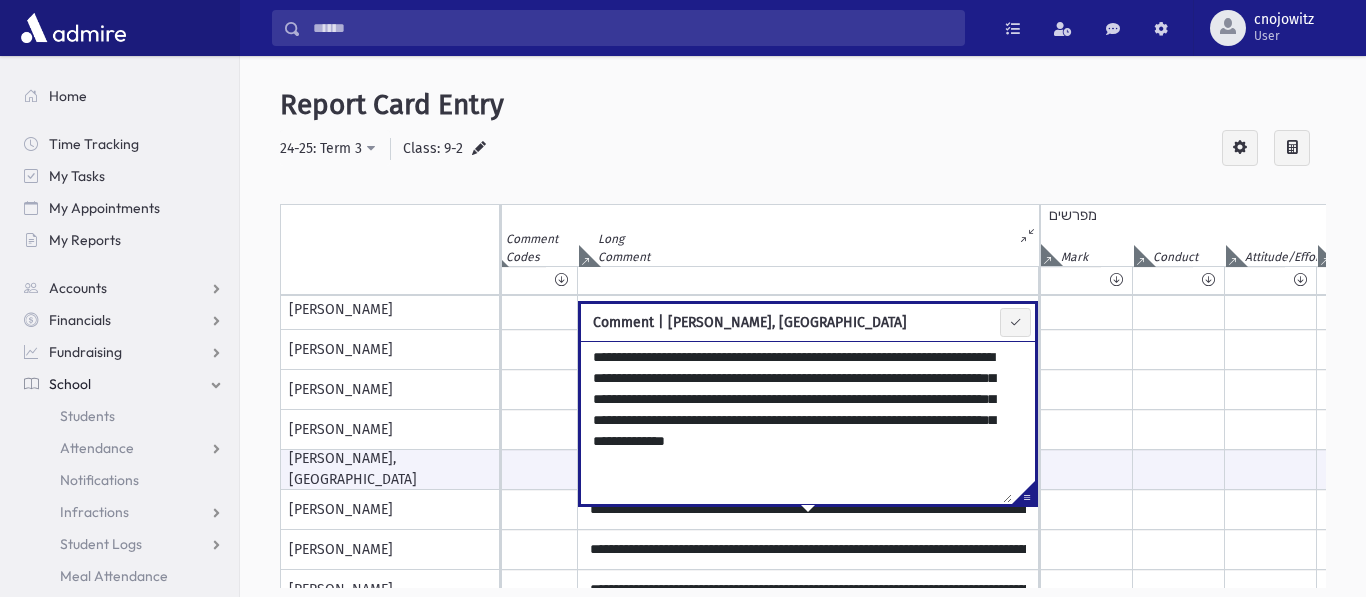 click on "**********" at bounding box center [803, 149] 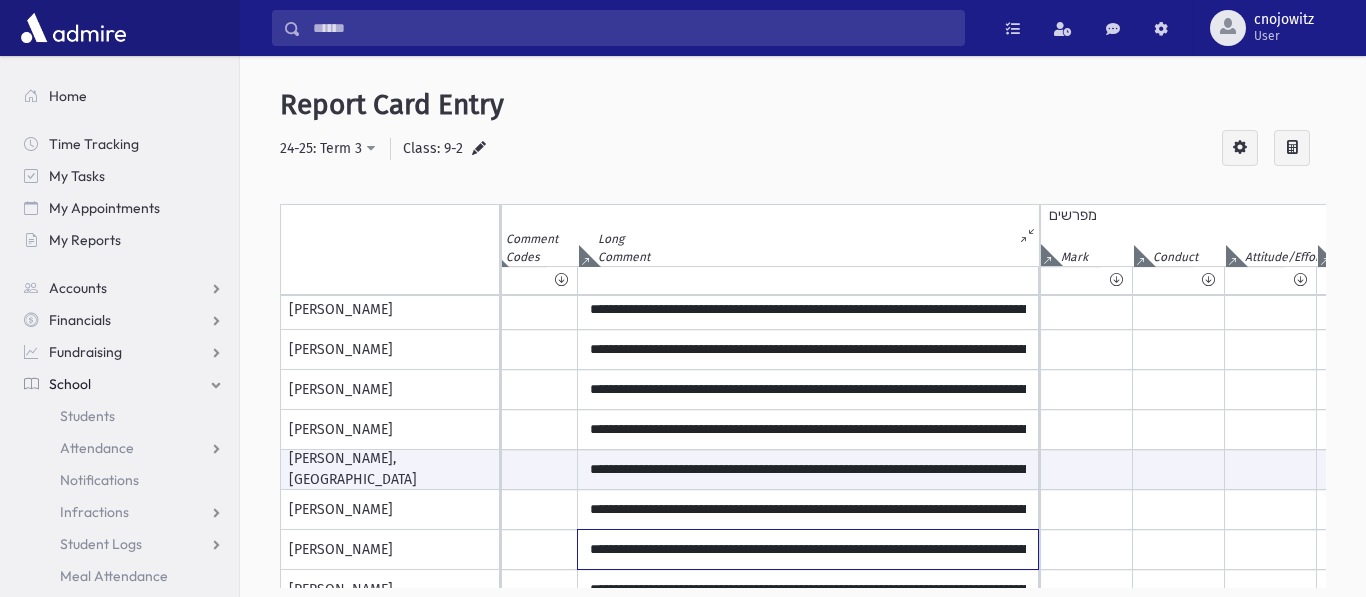 click on "**********" at bounding box center (808, -170) 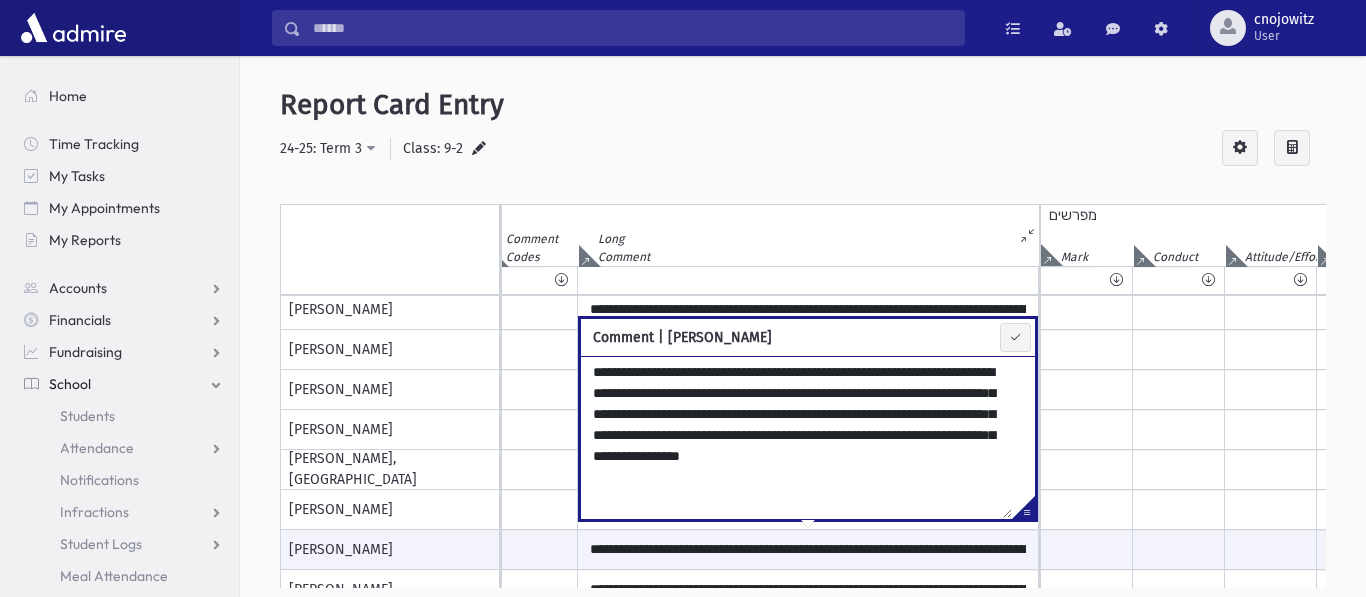 click on "**********" at bounding box center (803, 149) 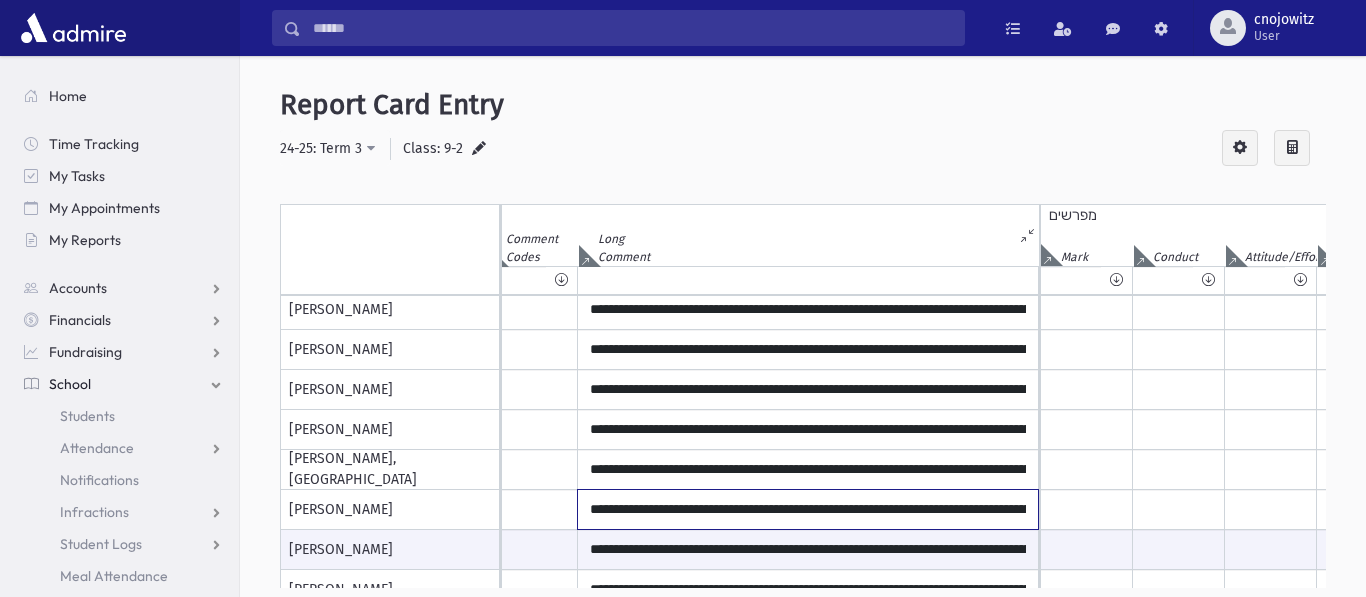 click on "**********" at bounding box center (808, -170) 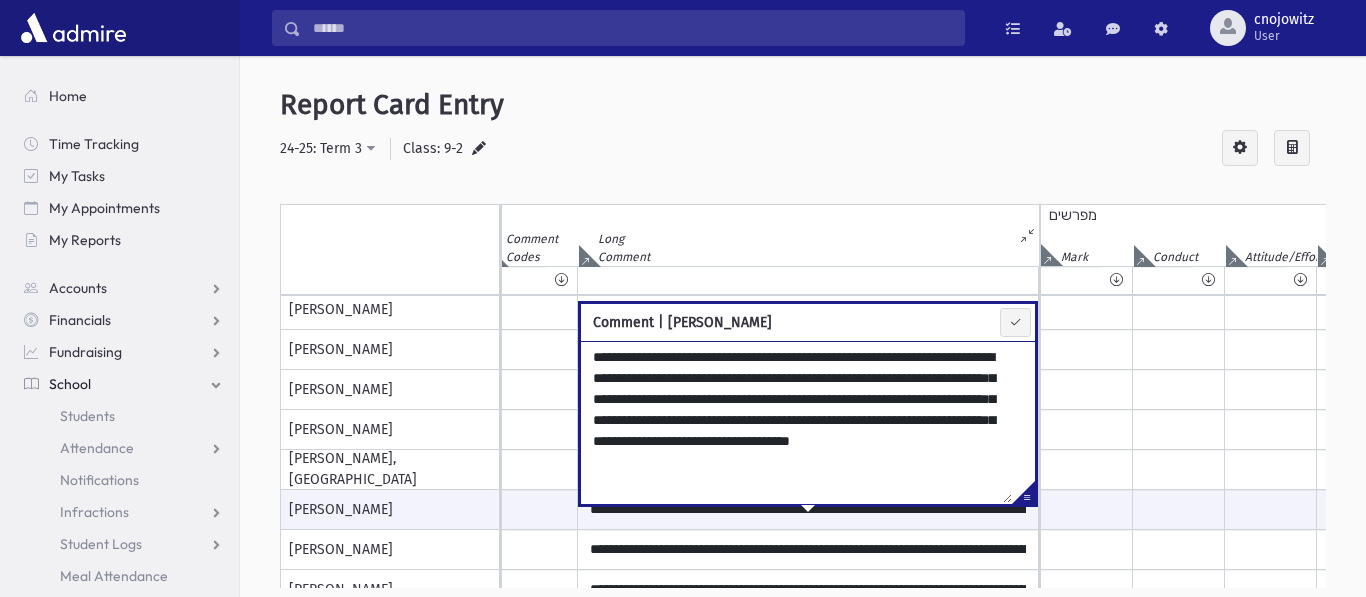 click on "**********" at bounding box center [796, 422] 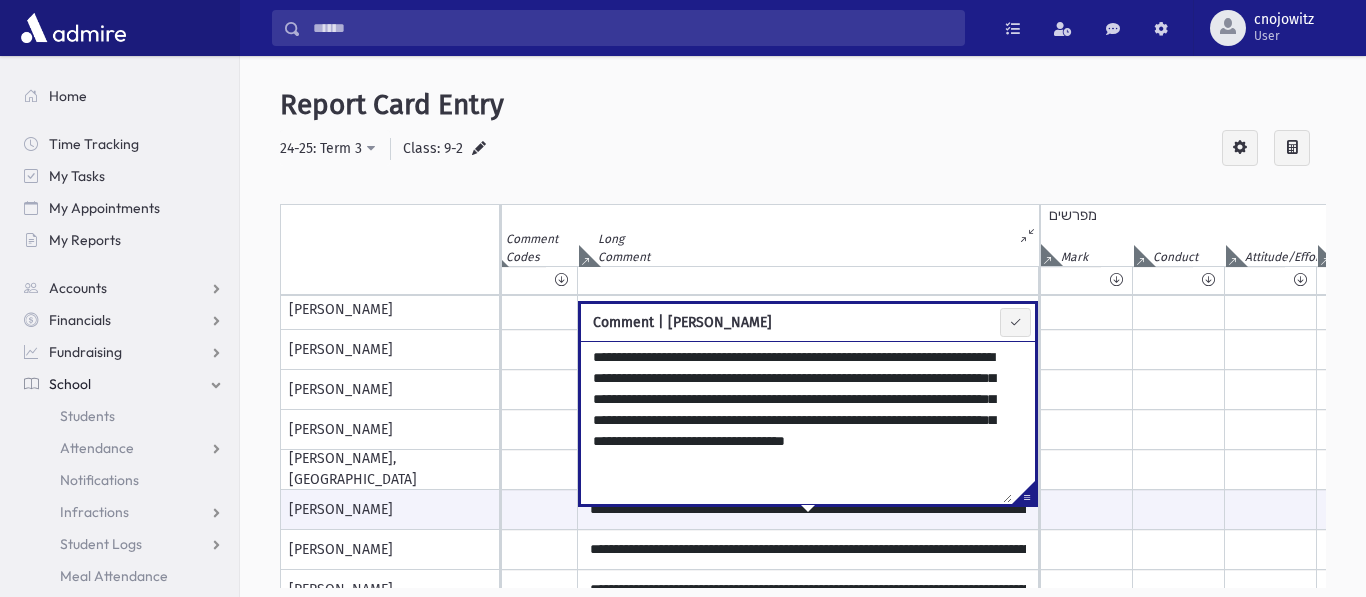 click on "**********" at bounding box center [803, 149] 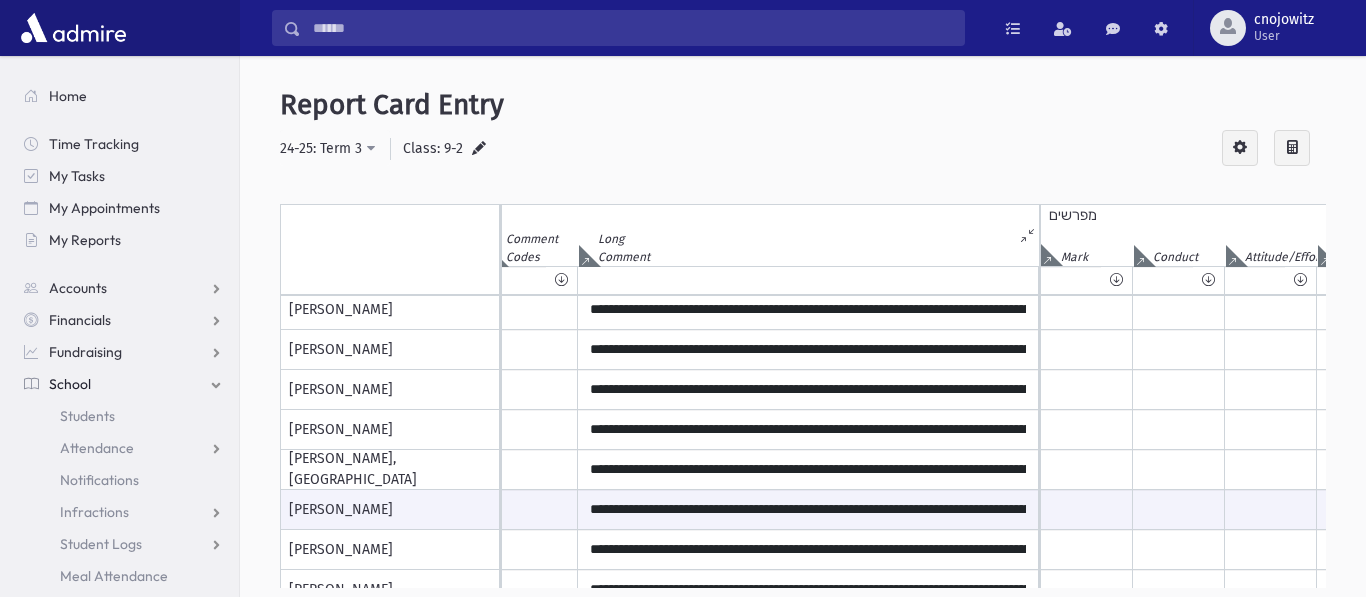 scroll, scrollTop: 600, scrollLeft: 8734, axis: both 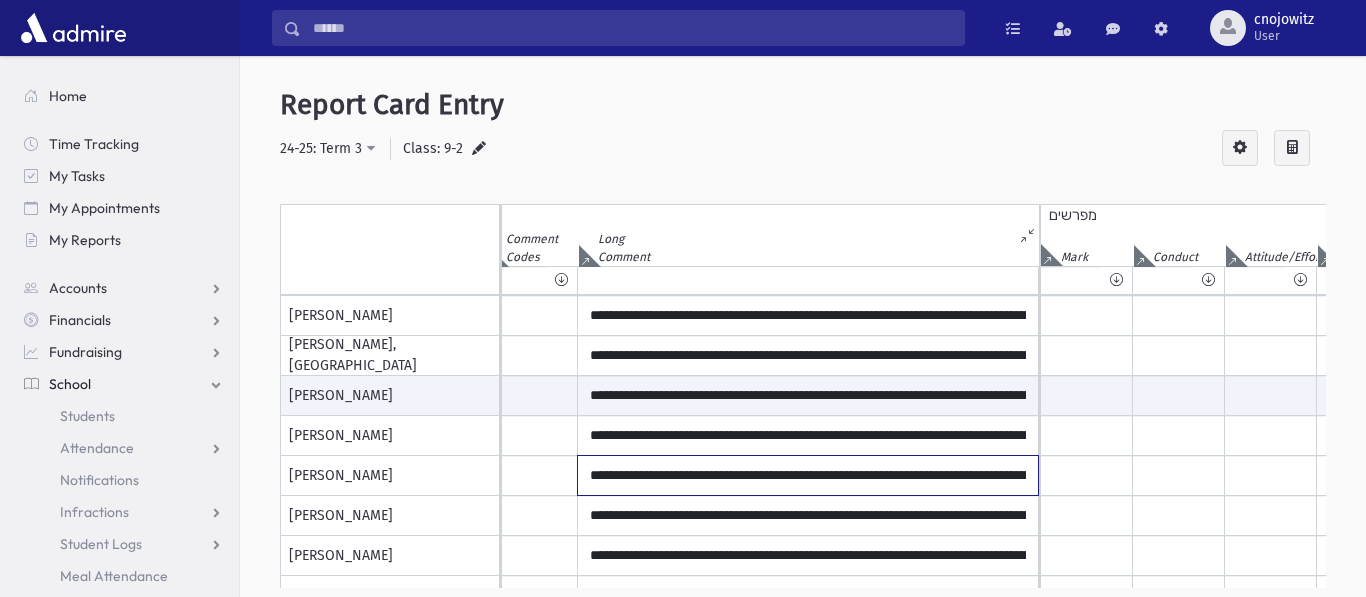 click on "**********" at bounding box center [808, -284] 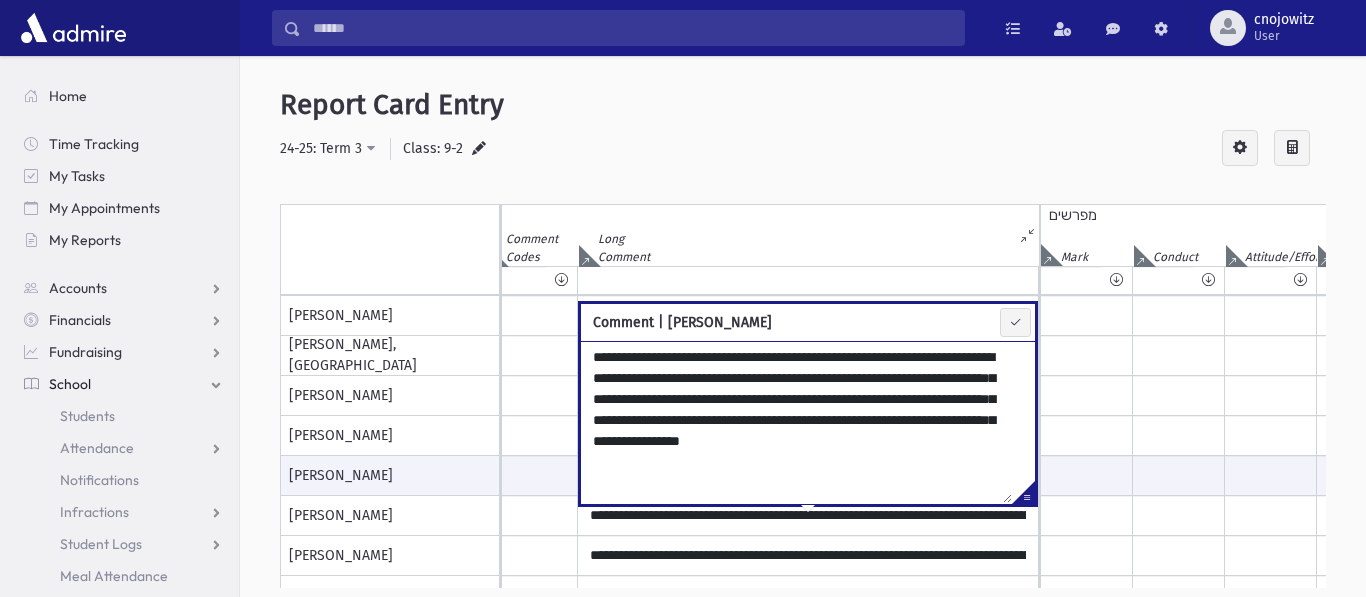 click on "**********" at bounding box center [796, 422] 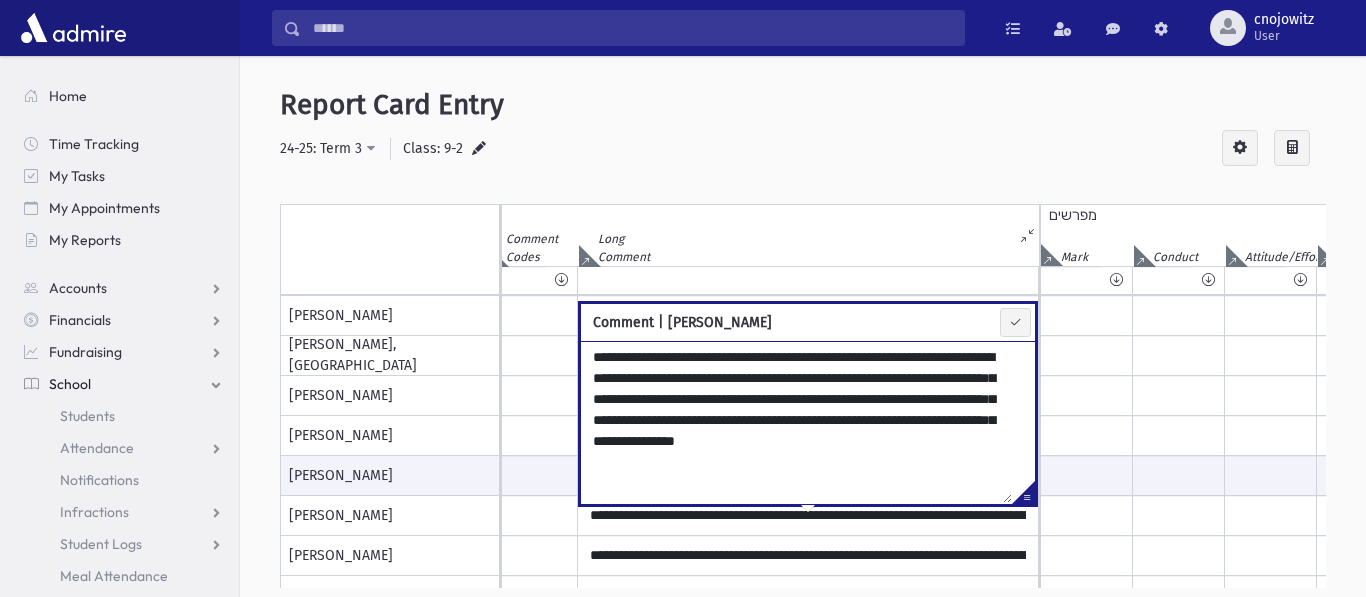 click on "**********" at bounding box center (803, 149) 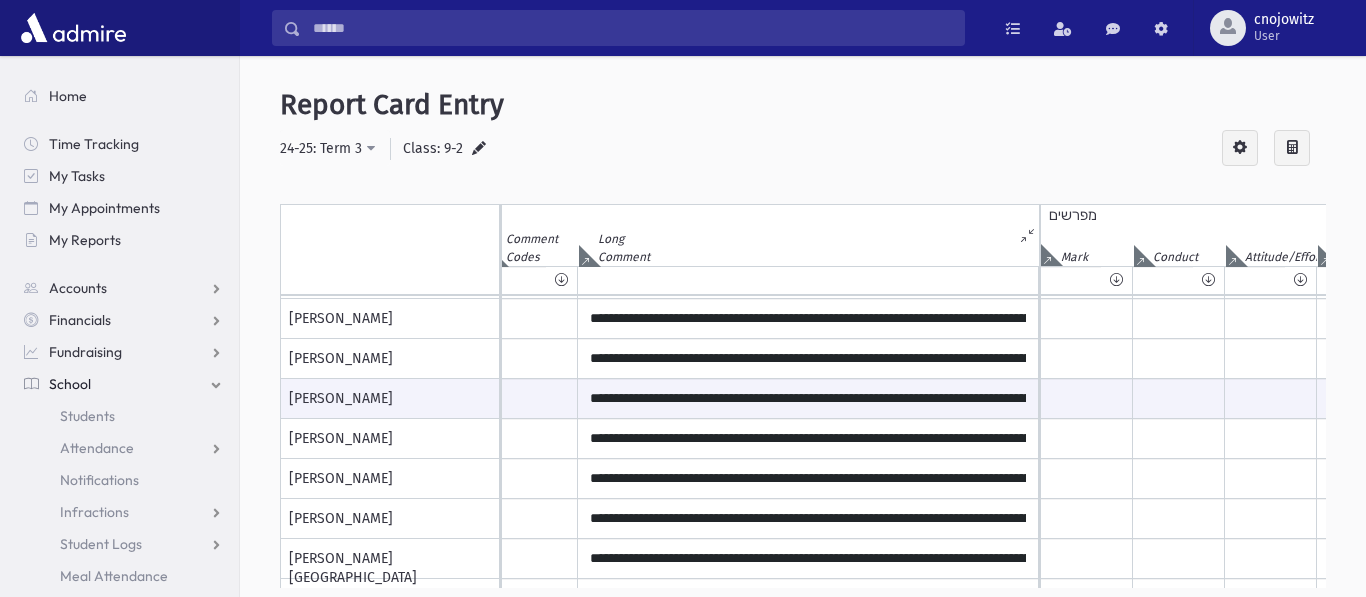 scroll, scrollTop: 707, scrollLeft: 8734, axis: both 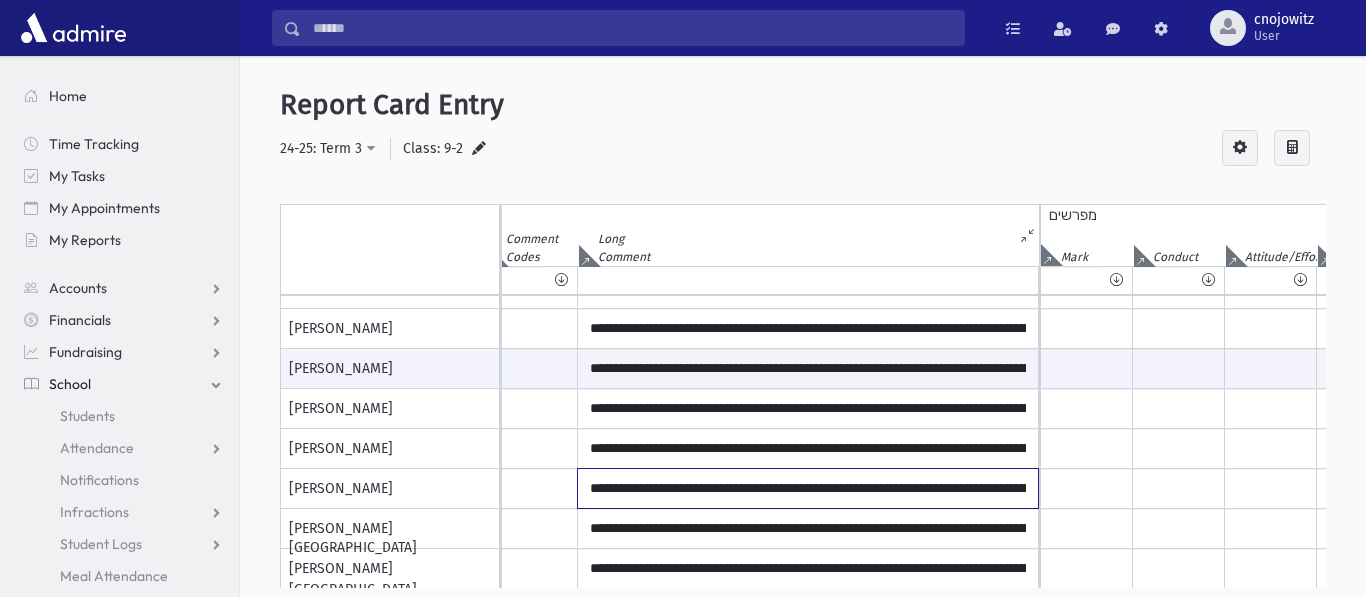 click on "**********" at bounding box center (808, -391) 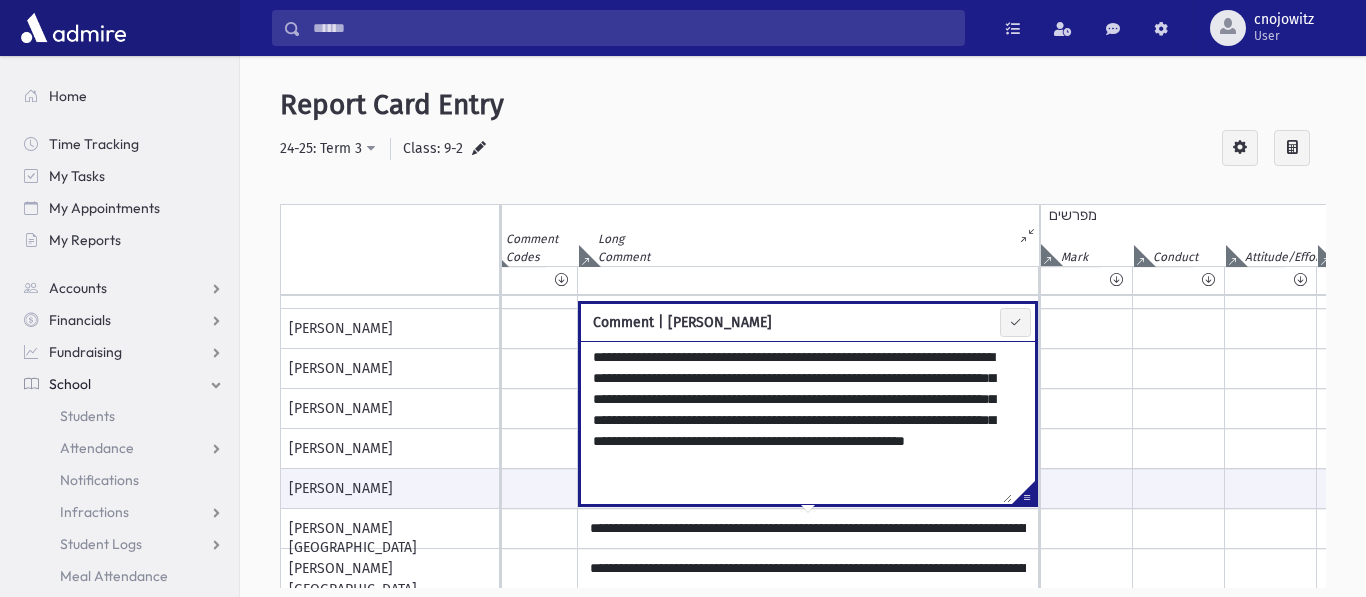 click on "**********" at bounding box center [796, 422] 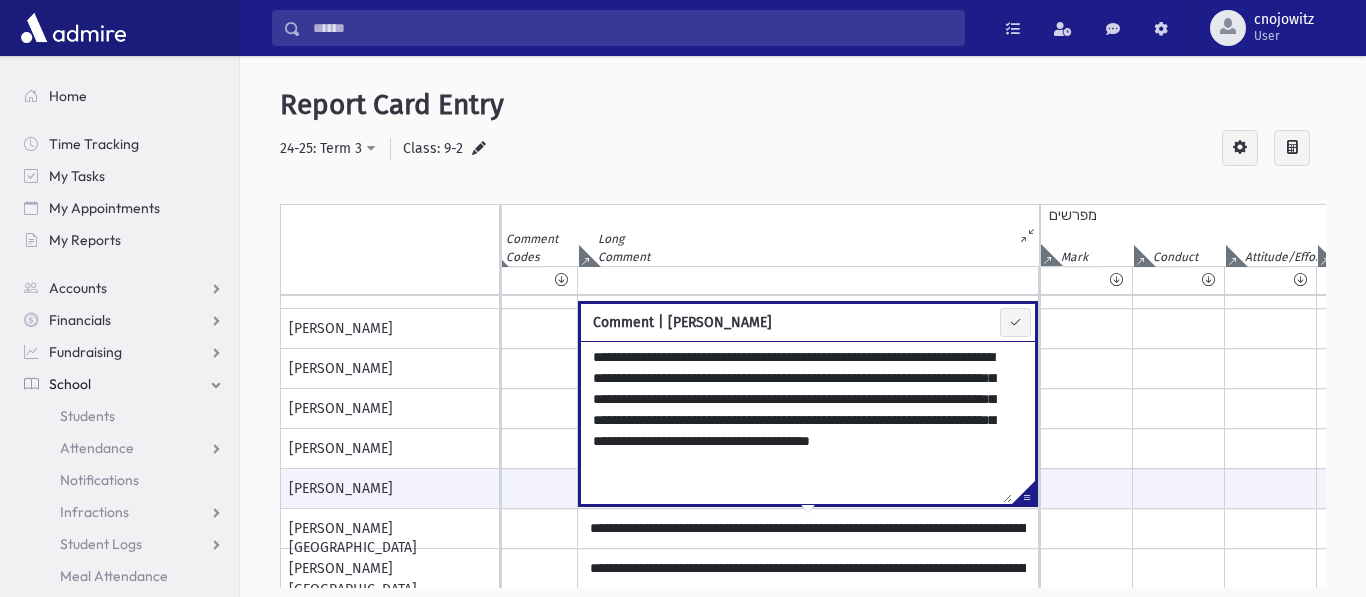 click on "**********" at bounding box center [796, 422] 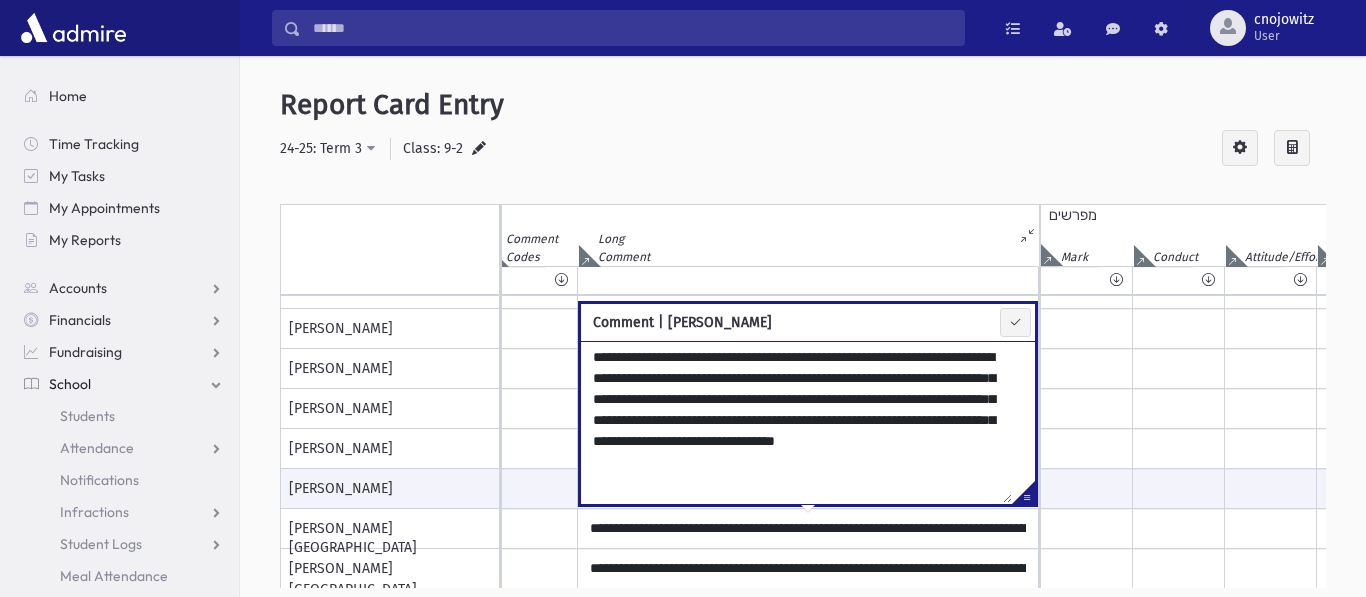 type on "**********" 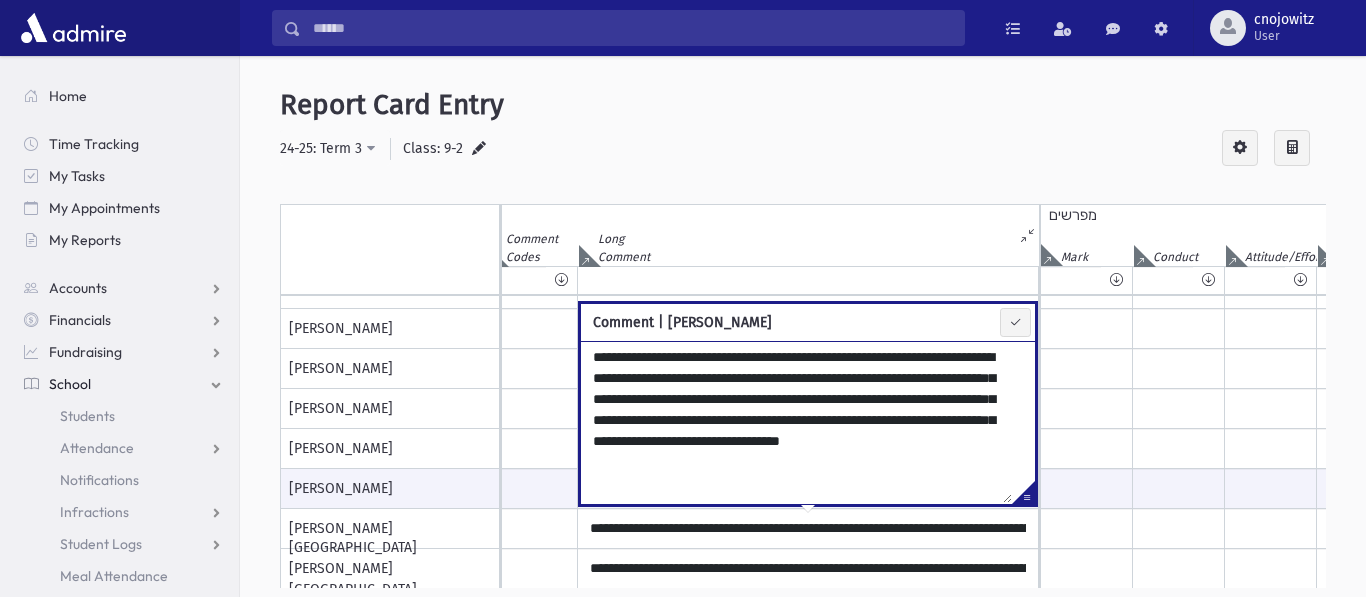 click on "**********" at bounding box center [803, 149] 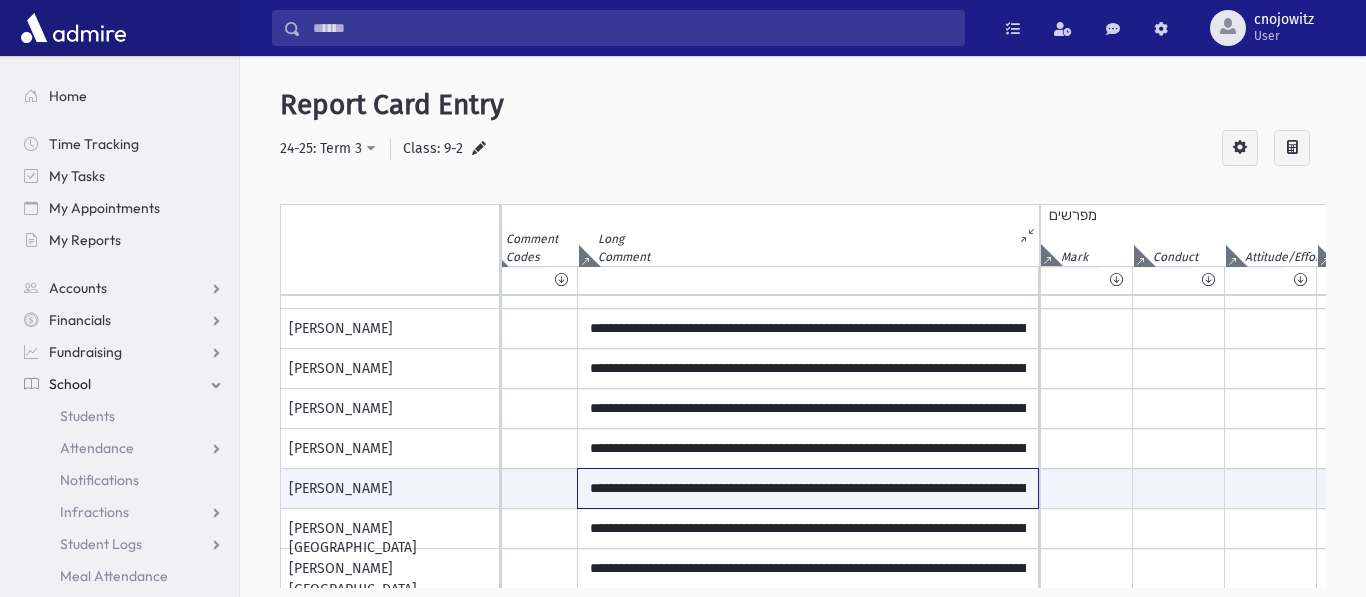 click on "**********" at bounding box center (808, 488) 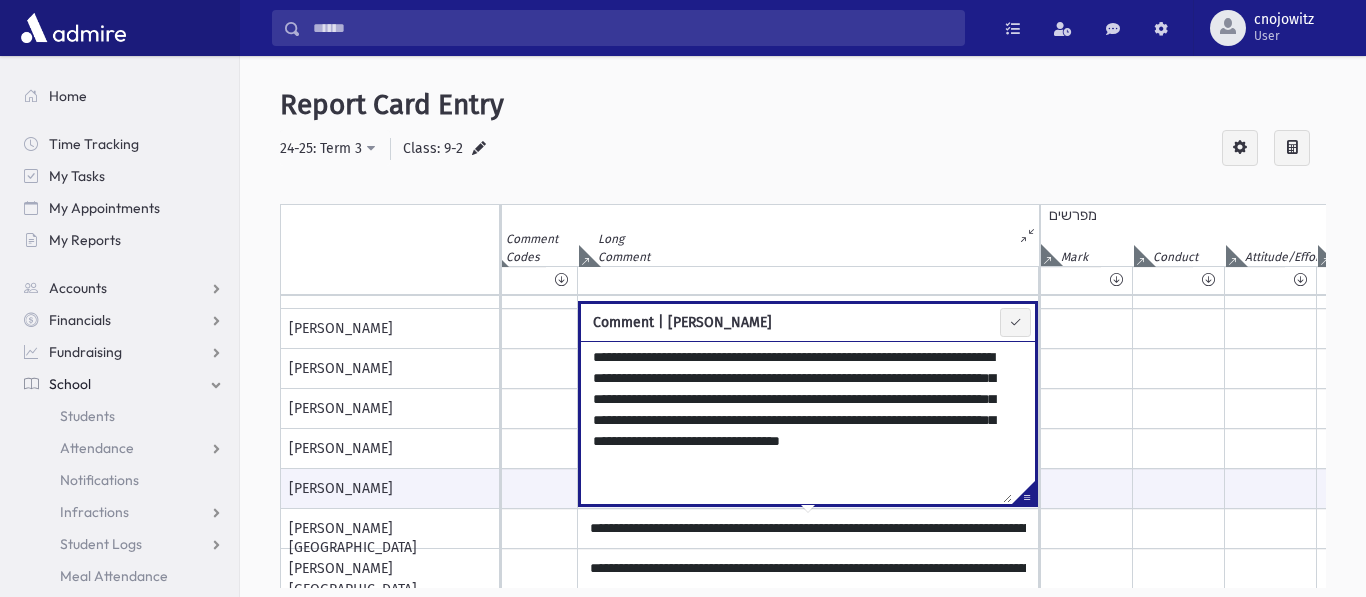 click on "**********" at bounding box center [796, 422] 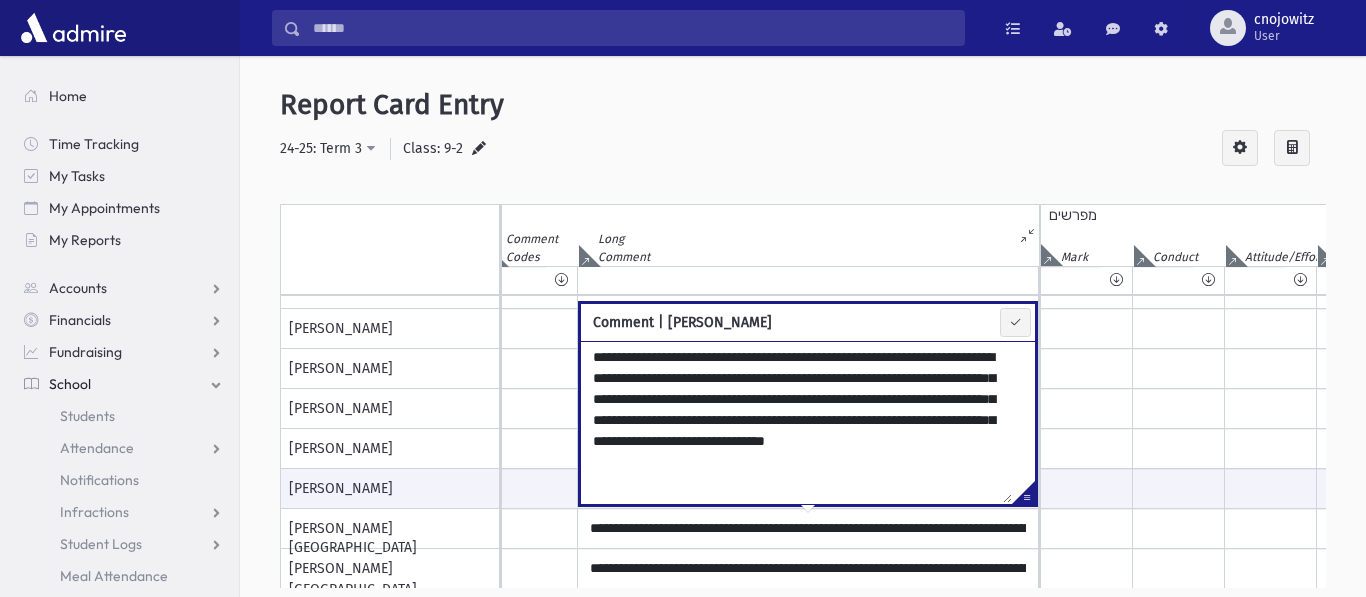 type on "**********" 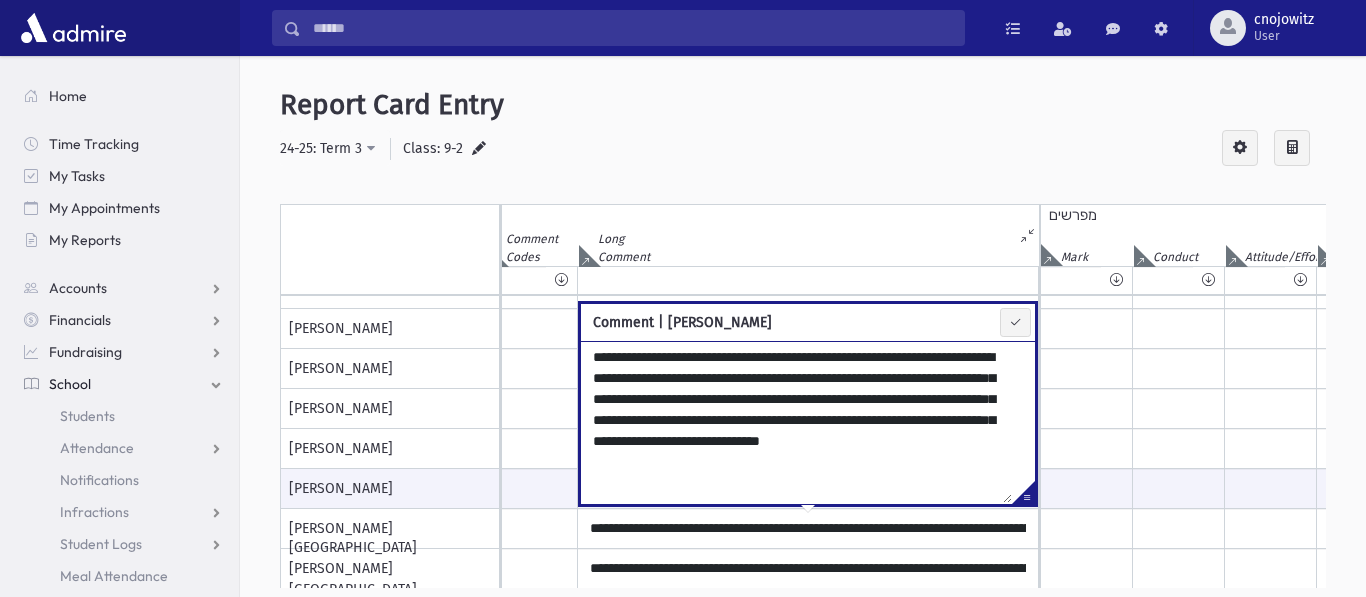 click on "Report Card Entry" at bounding box center (803, 105) 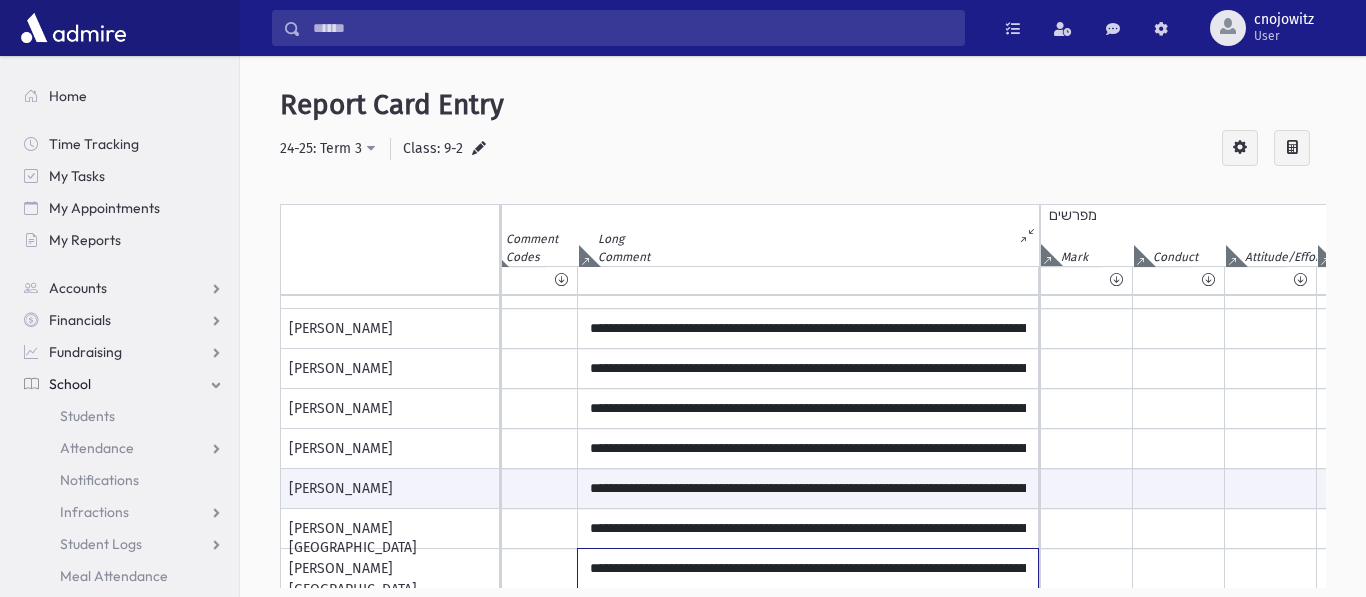 click on "**********" at bounding box center [808, 568] 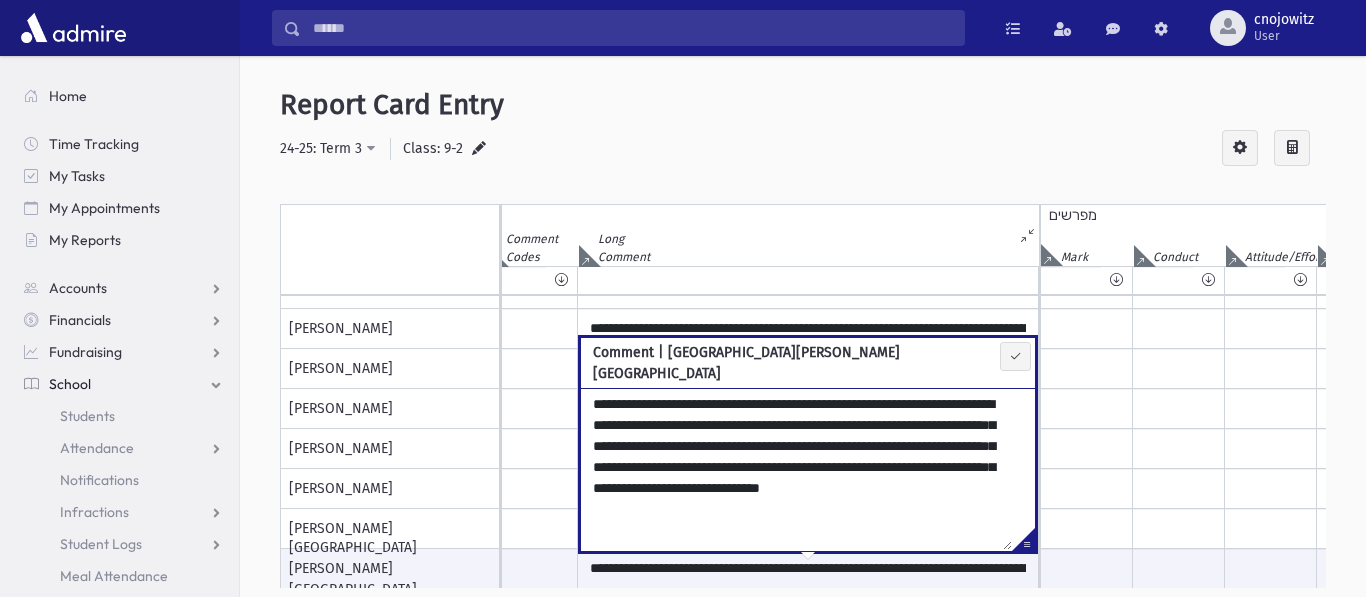 click on "Report Card Entry" at bounding box center [803, 105] 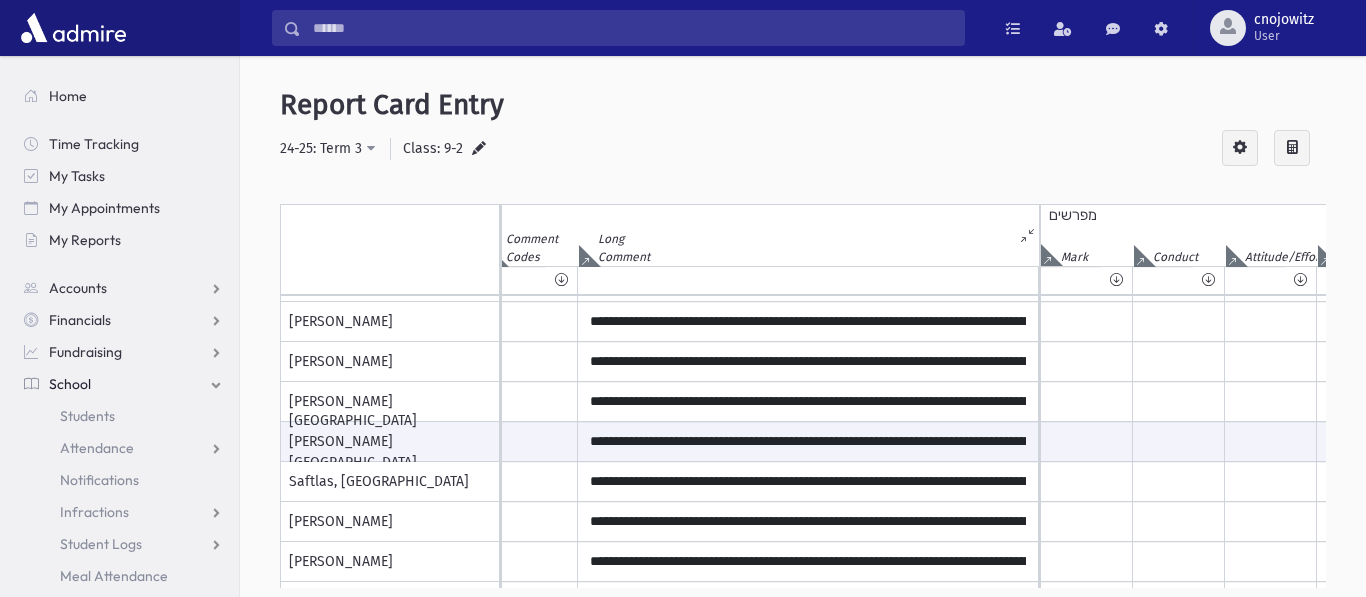 scroll, scrollTop: 849, scrollLeft: 8734, axis: both 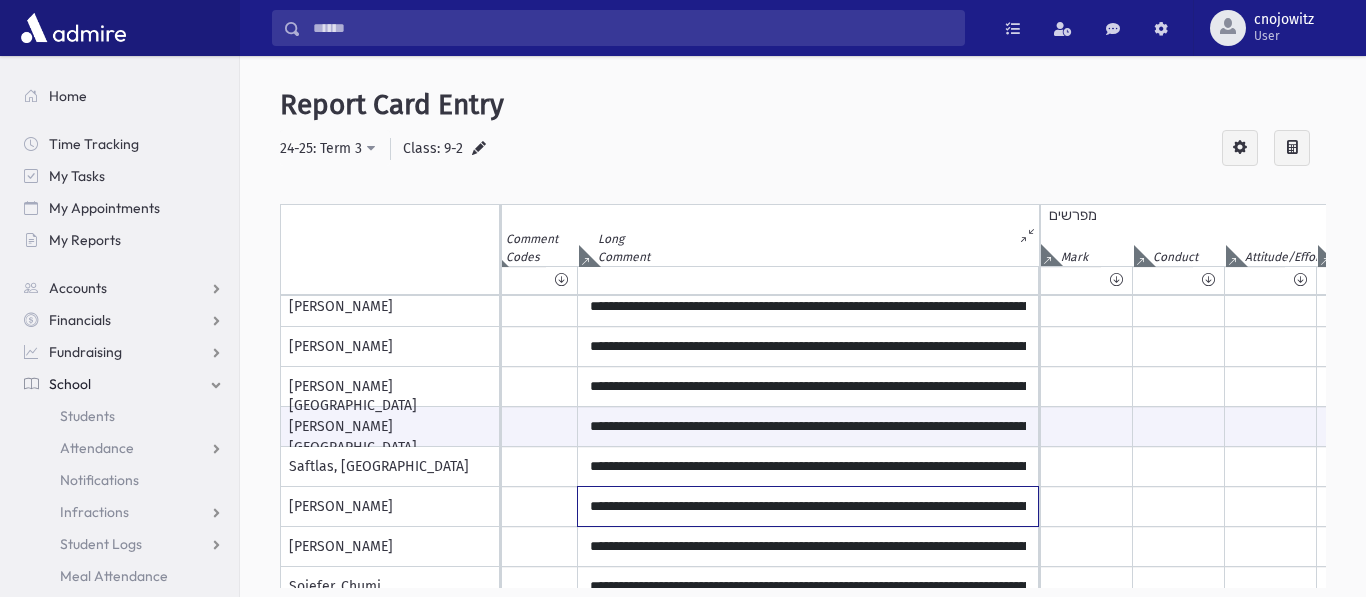click on "**********" at bounding box center (808, 506) 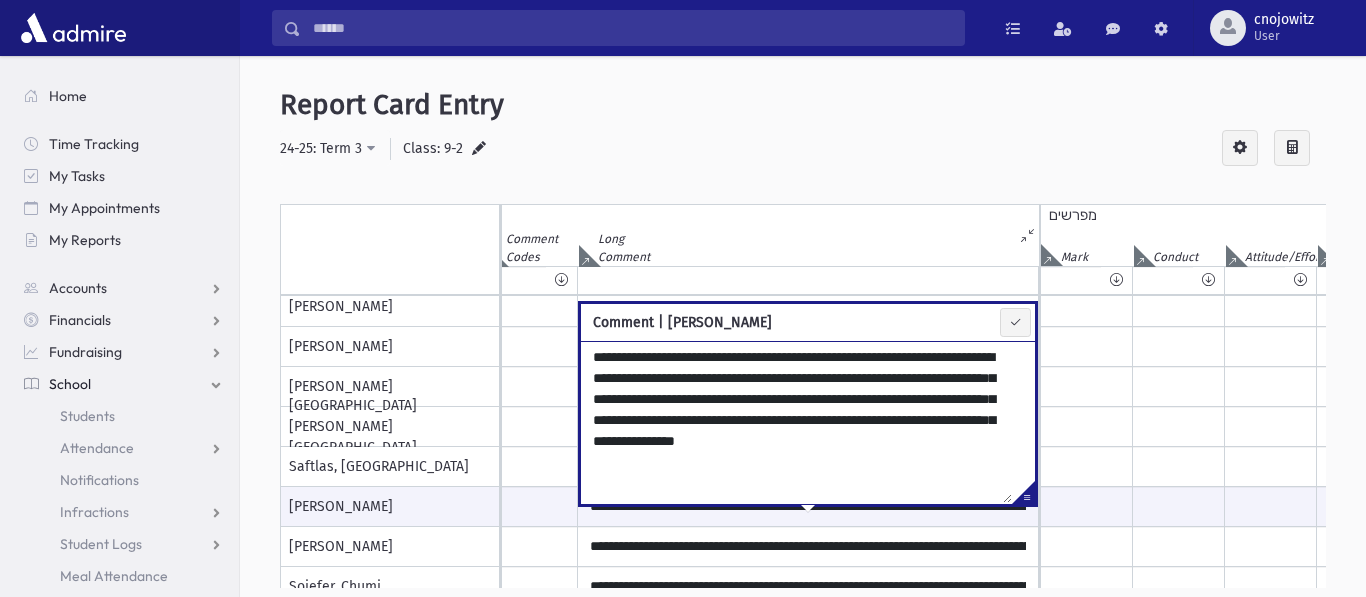 click on "**********" at bounding box center (803, 149) 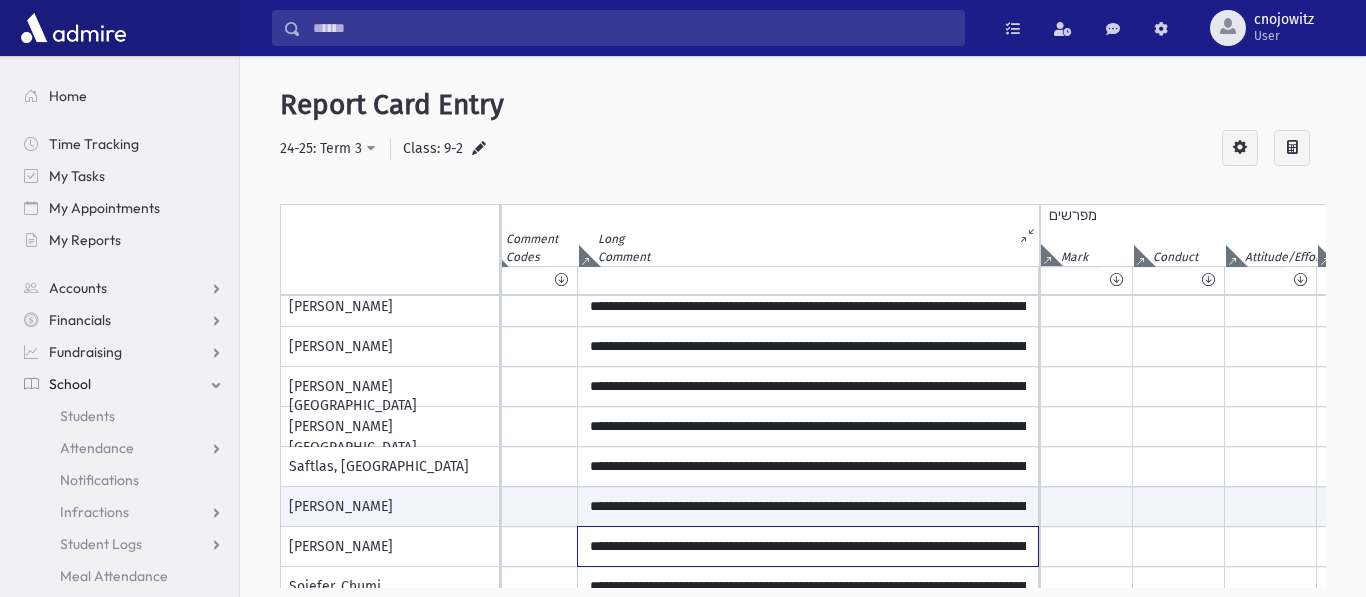 click on "**********" at bounding box center [808, 546] 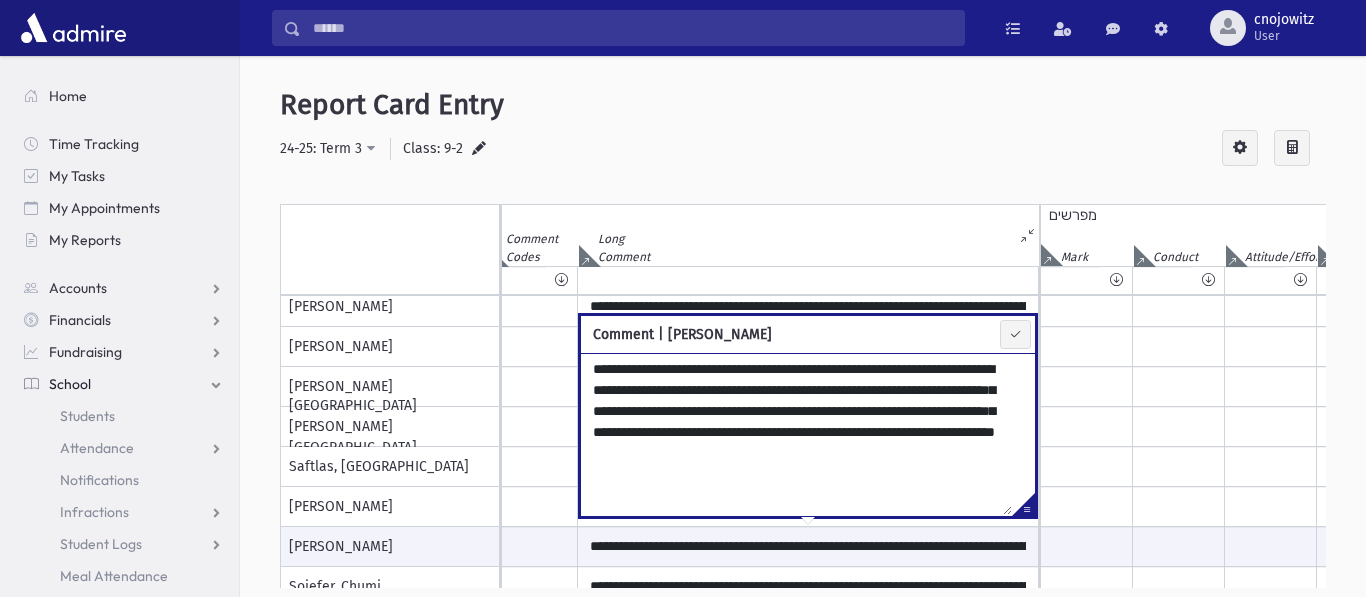 click on "Report Card Entry" at bounding box center (803, 105) 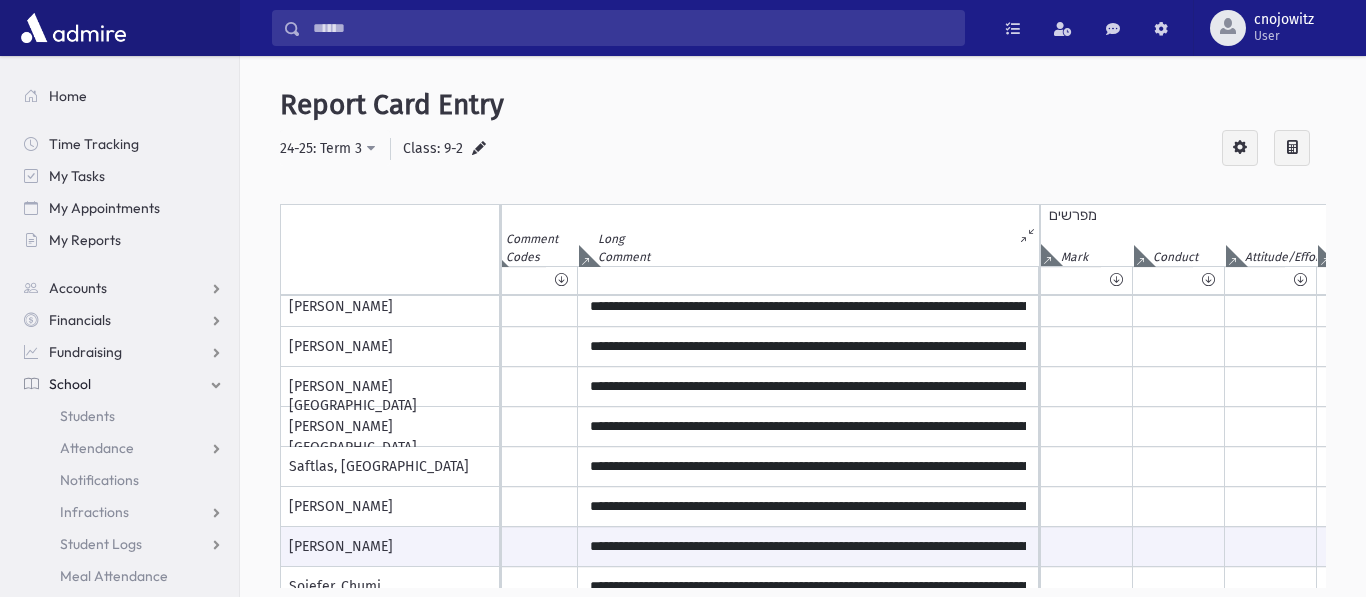 scroll, scrollTop: 956, scrollLeft: 8734, axis: both 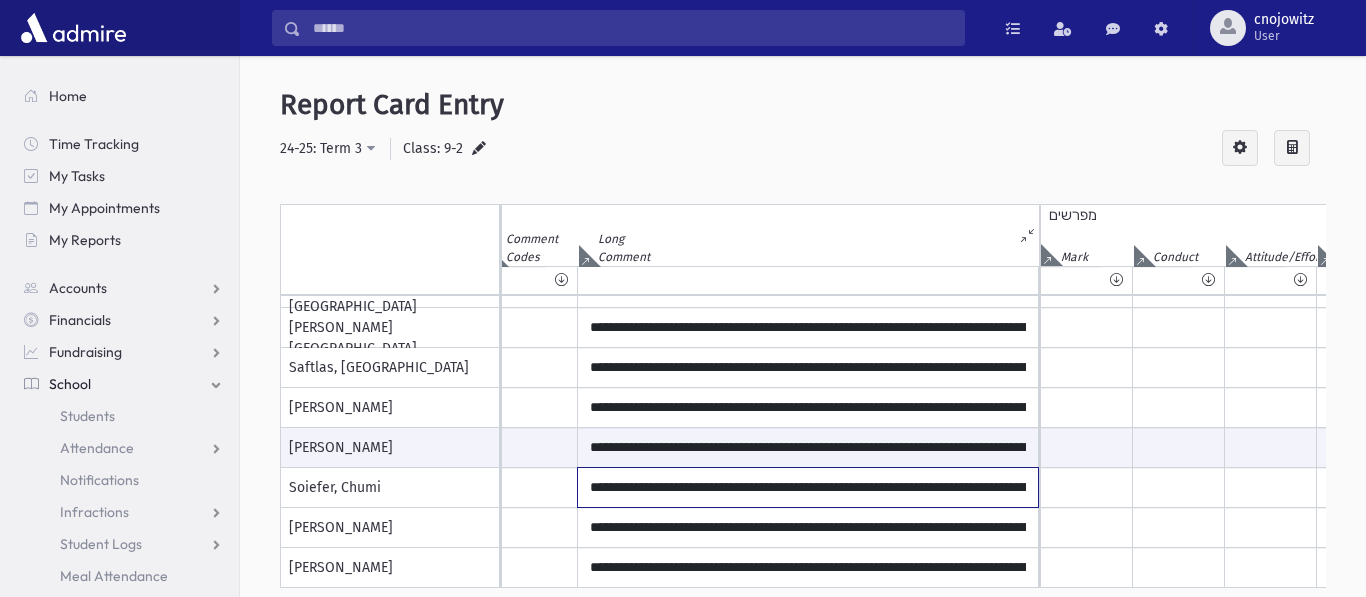click on "**********" at bounding box center (808, 487) 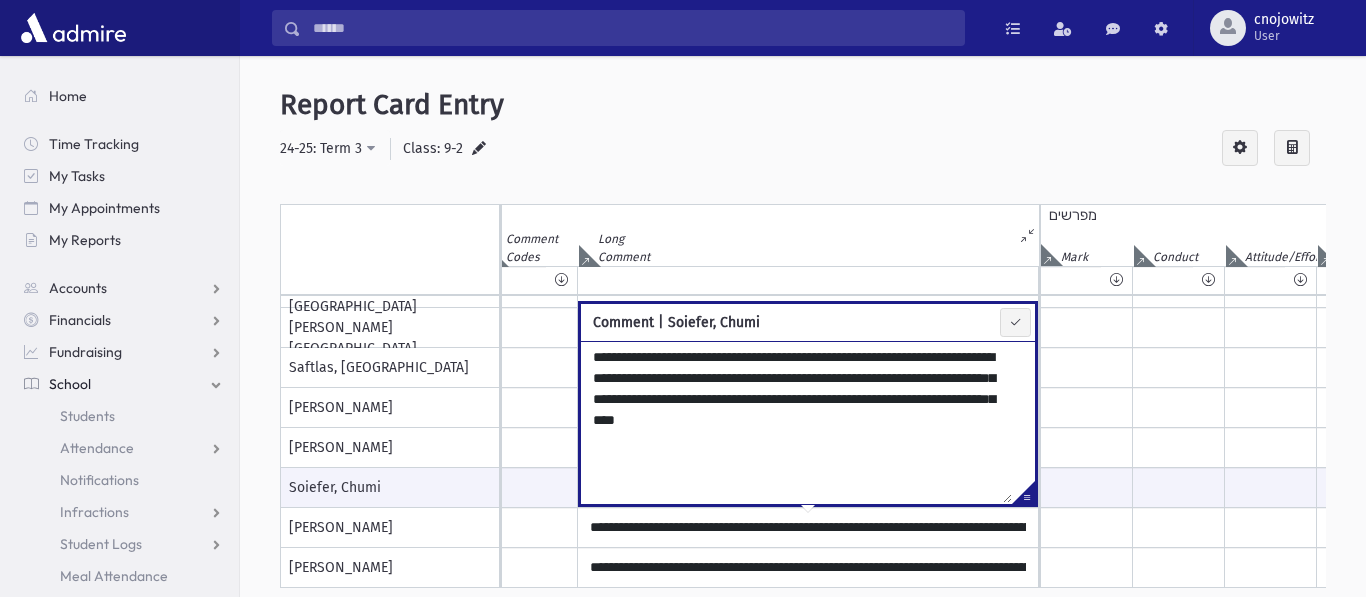 click on "**********" at bounding box center (796, 422) 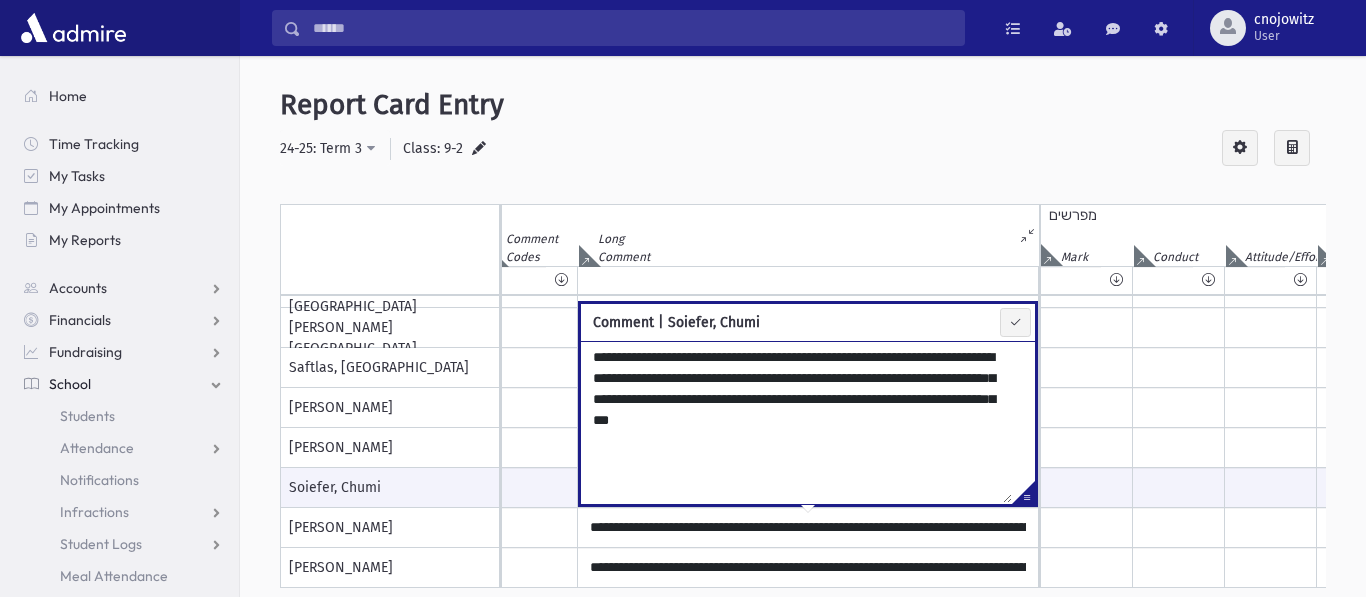 type on "**********" 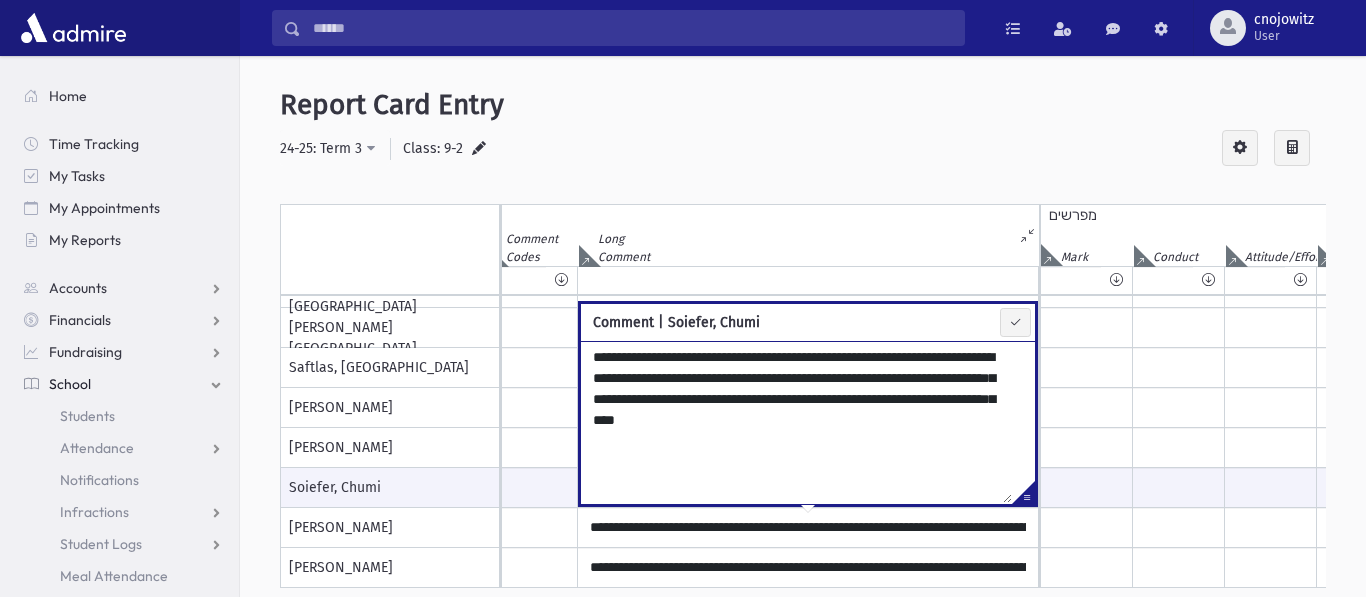 click on "Report Card Entry" at bounding box center (803, 105) 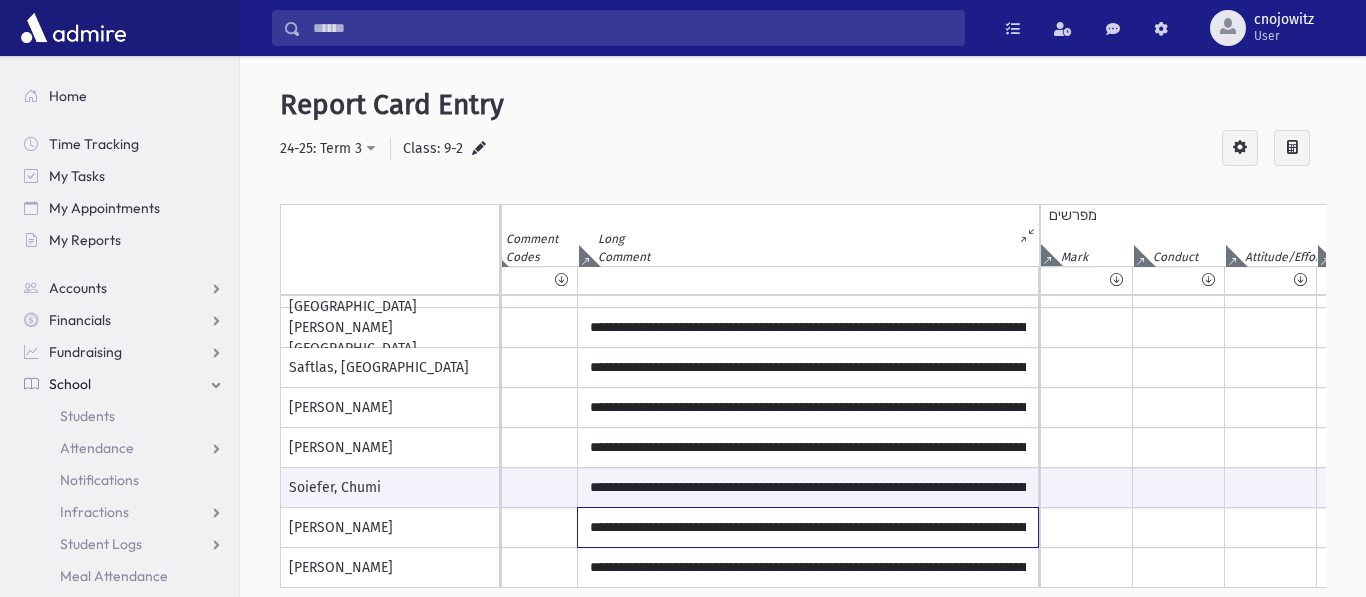 click on "**********" at bounding box center (808, 527) 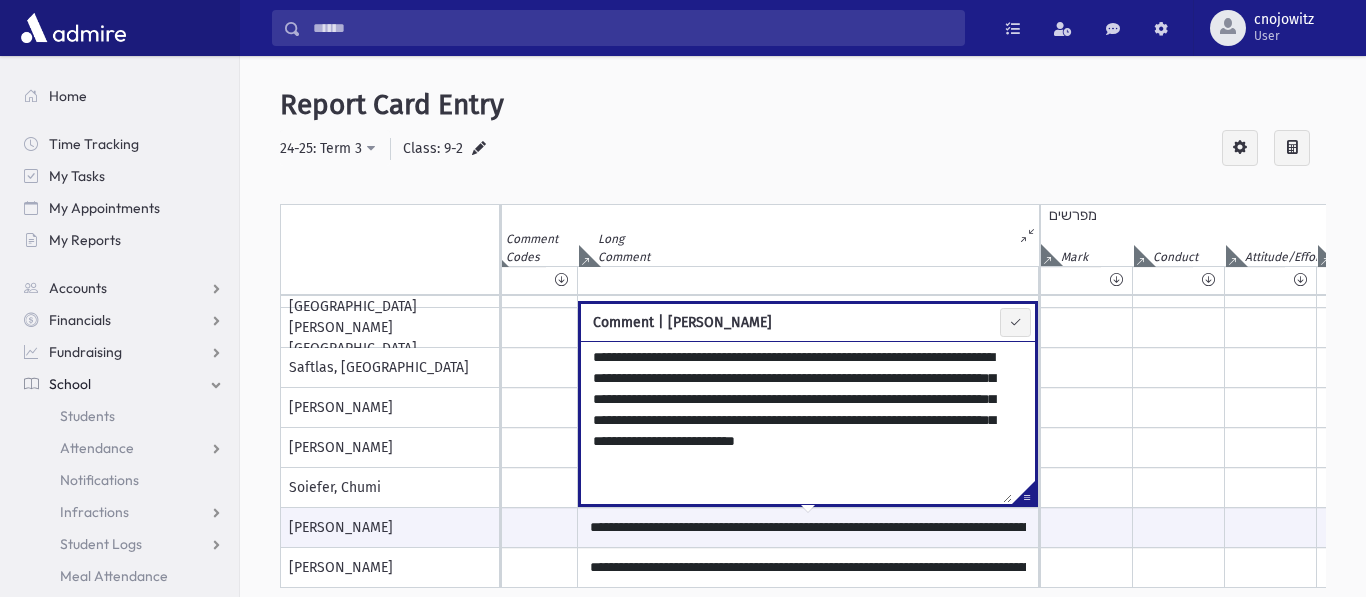 click on "**********" at bounding box center [796, 422] 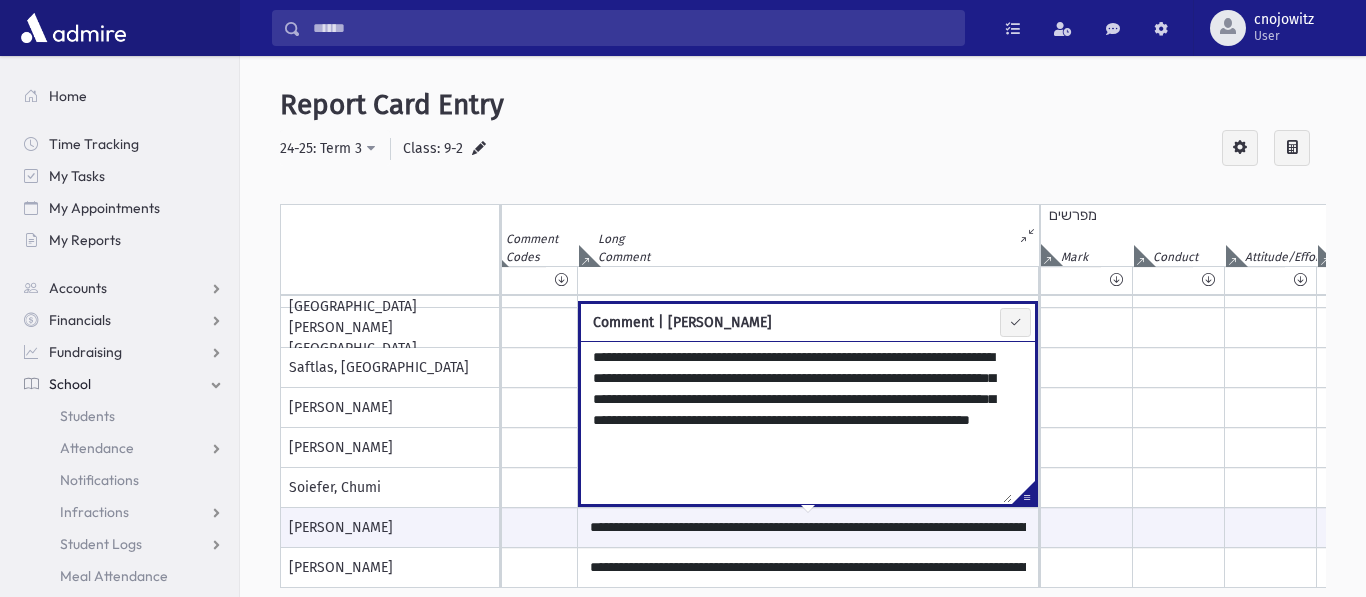 type on "**********" 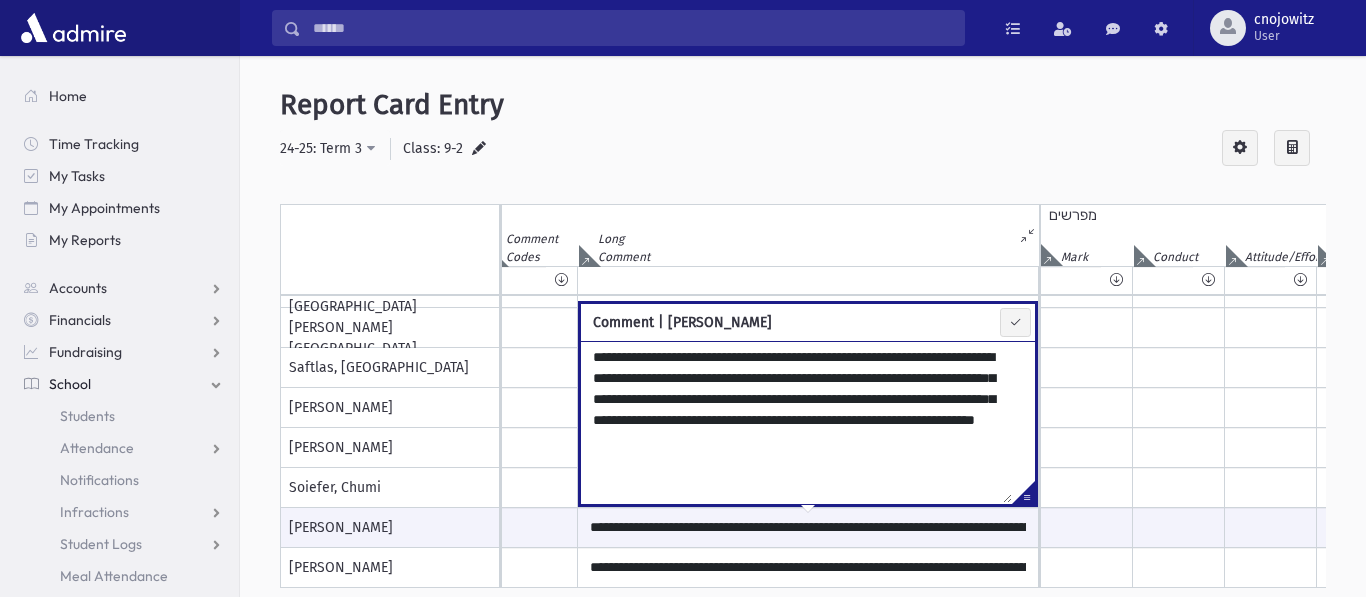 click on "**********" at bounding box center [803, 149] 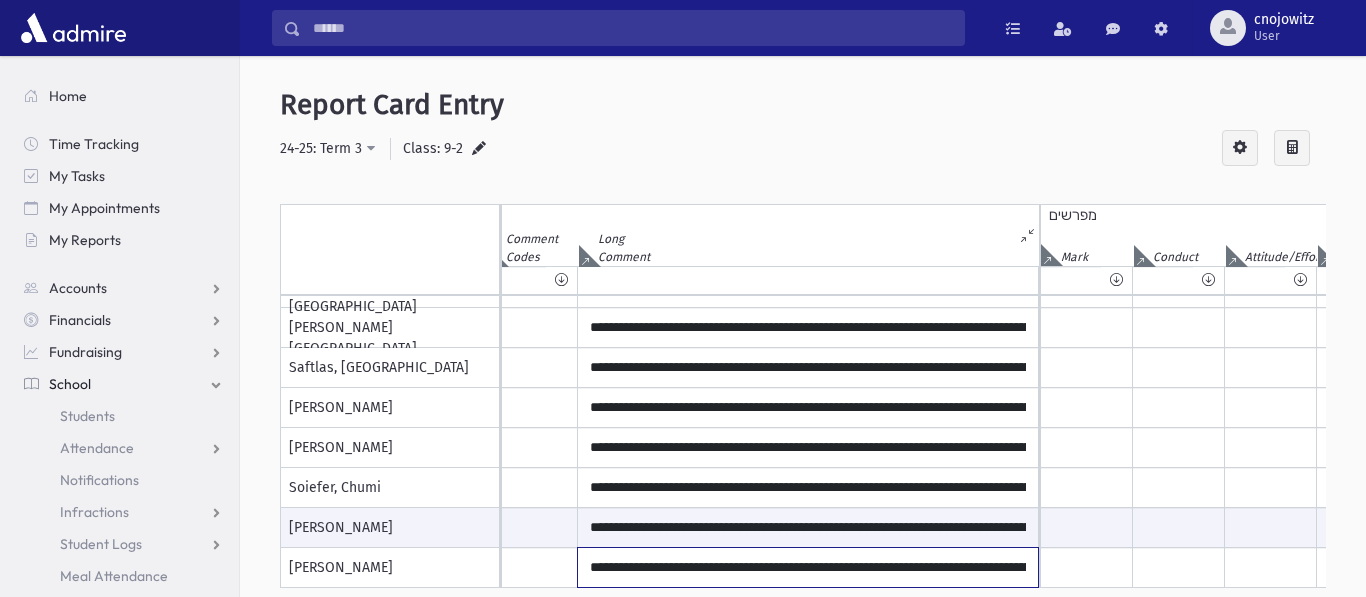 click on "**********" at bounding box center [808, 567] 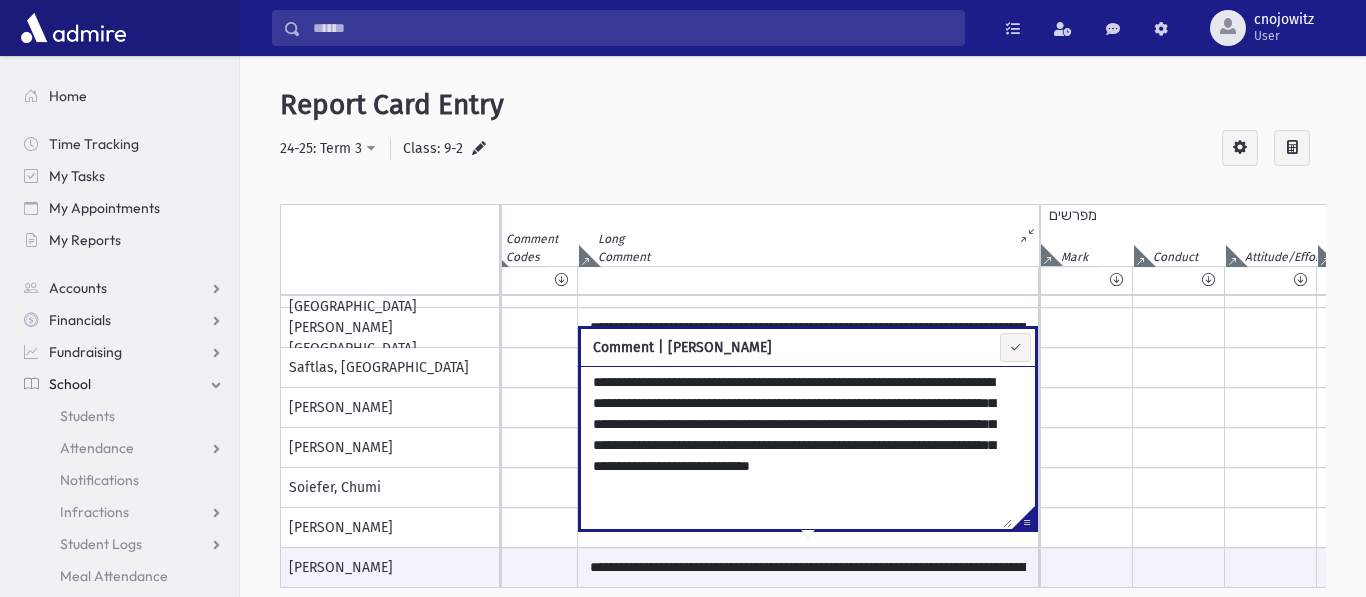 click on "Report Card Entry" at bounding box center (803, 105) 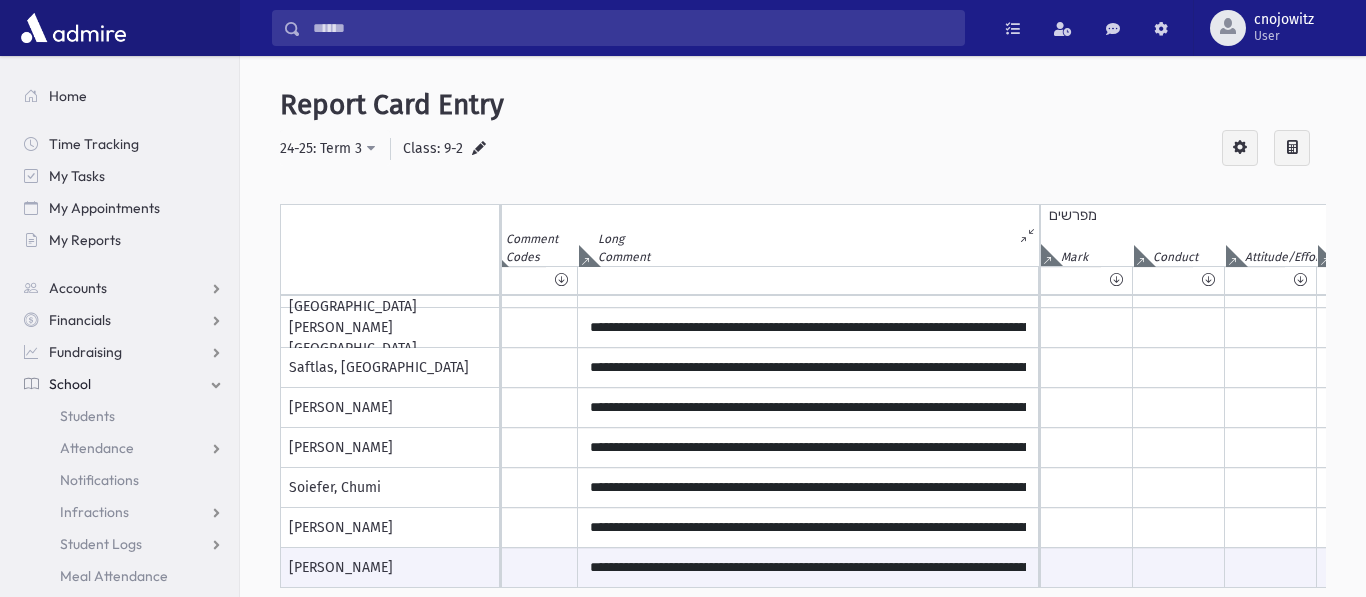 click at bounding box center (479, 150) 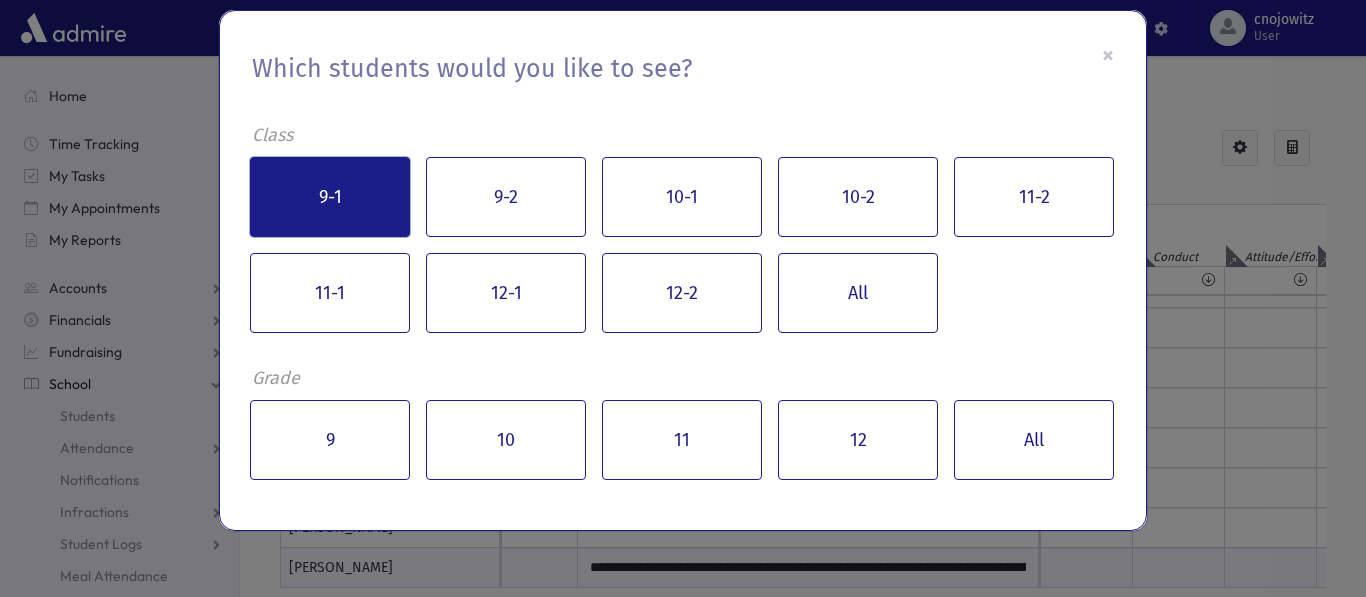 click on "9-1" at bounding box center (330, 197) 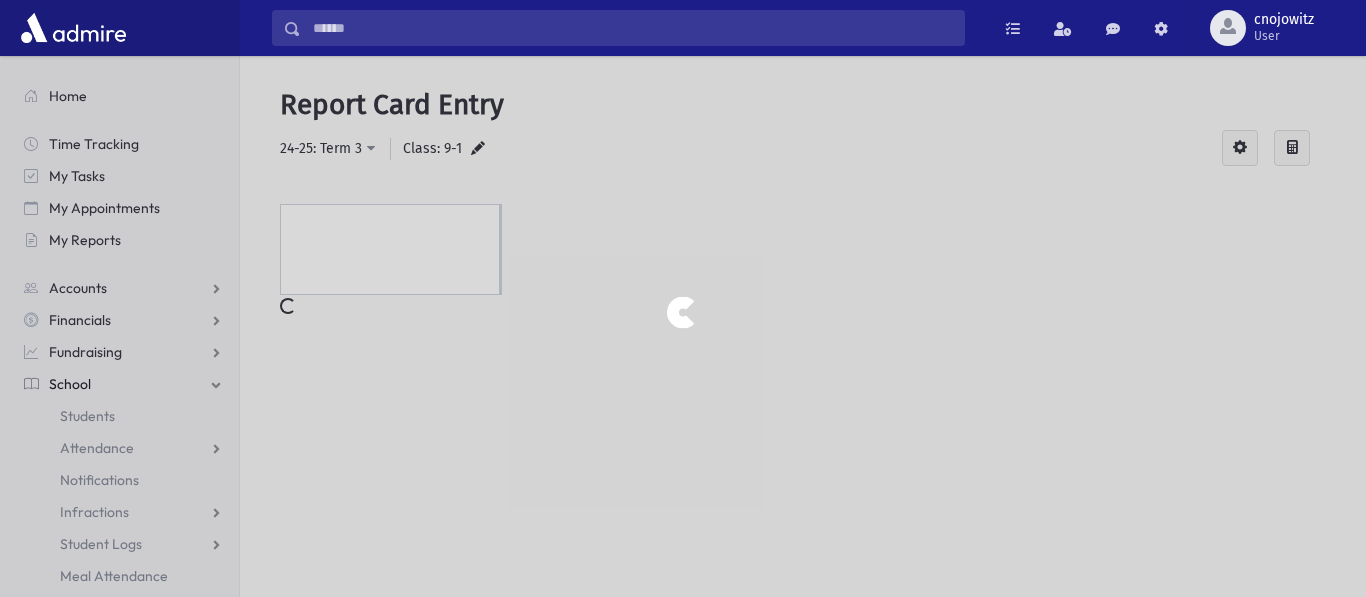 scroll, scrollTop: 0, scrollLeft: 0, axis: both 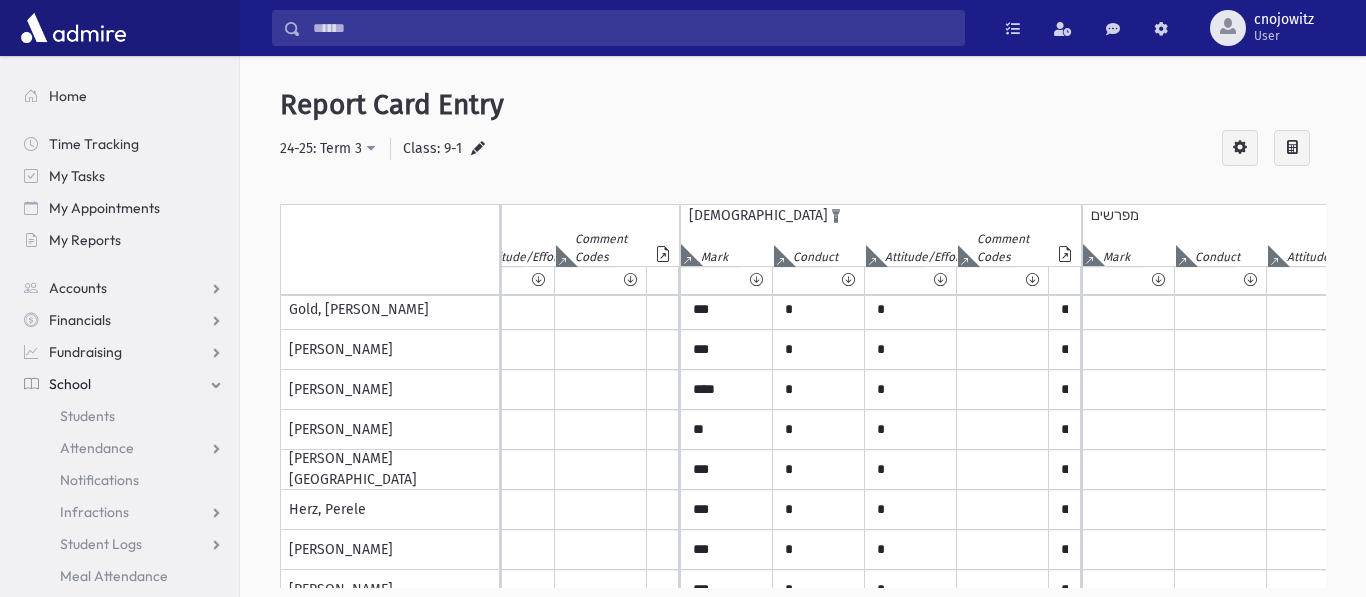 click at bounding box center [-7377, 255] 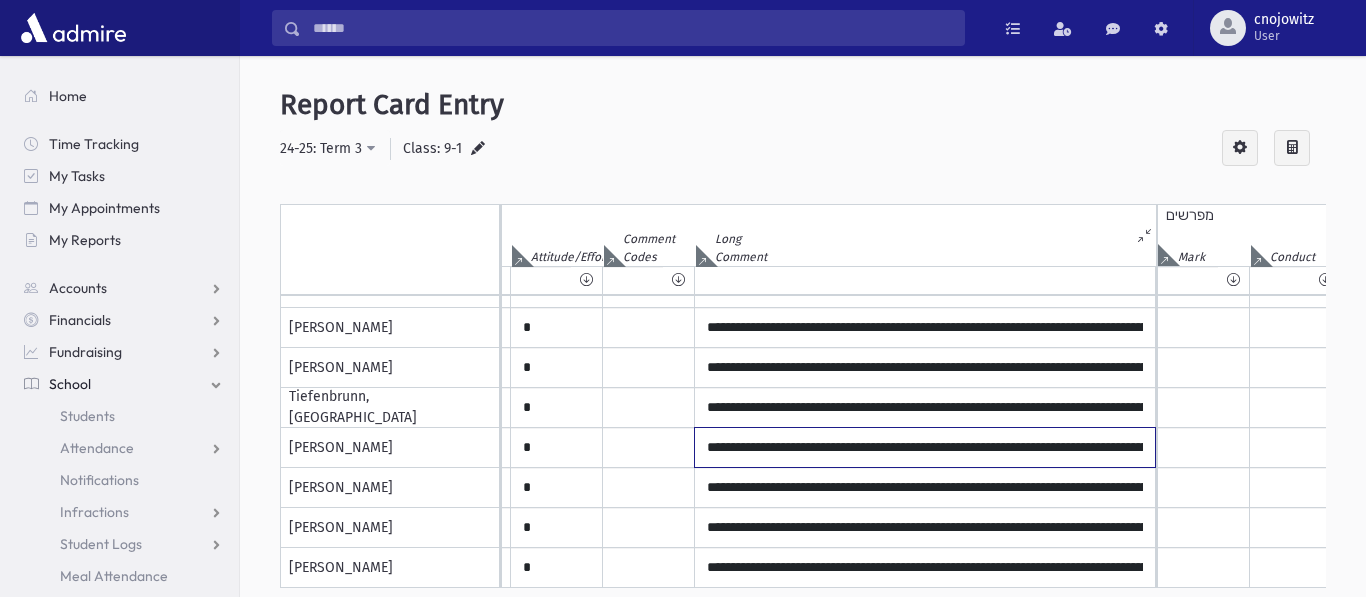click on "**********" at bounding box center [925, -592] 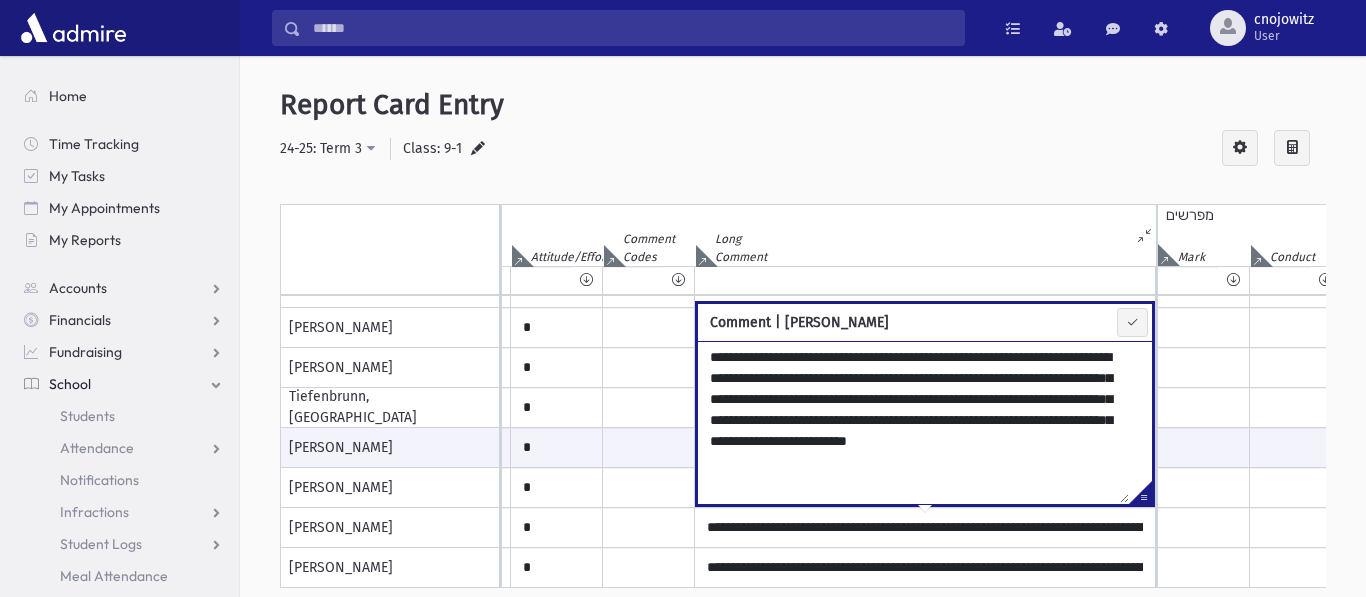 click on "**********" at bounding box center [803, 149] 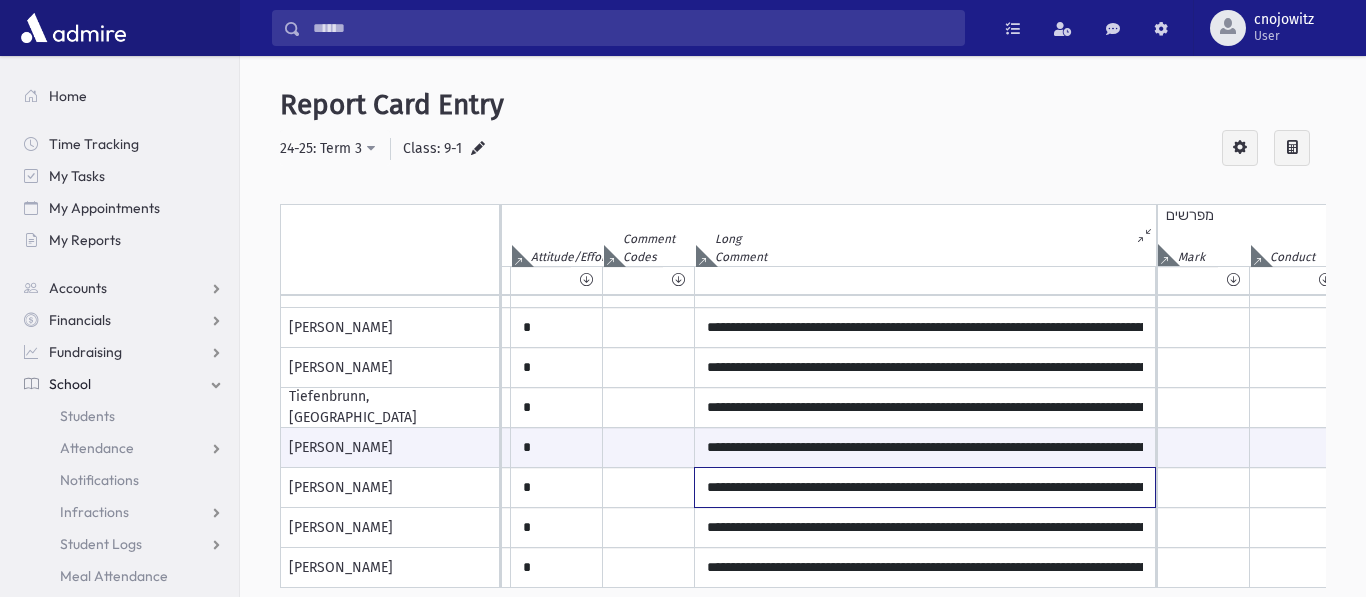 click on "**********" at bounding box center [925, -592] 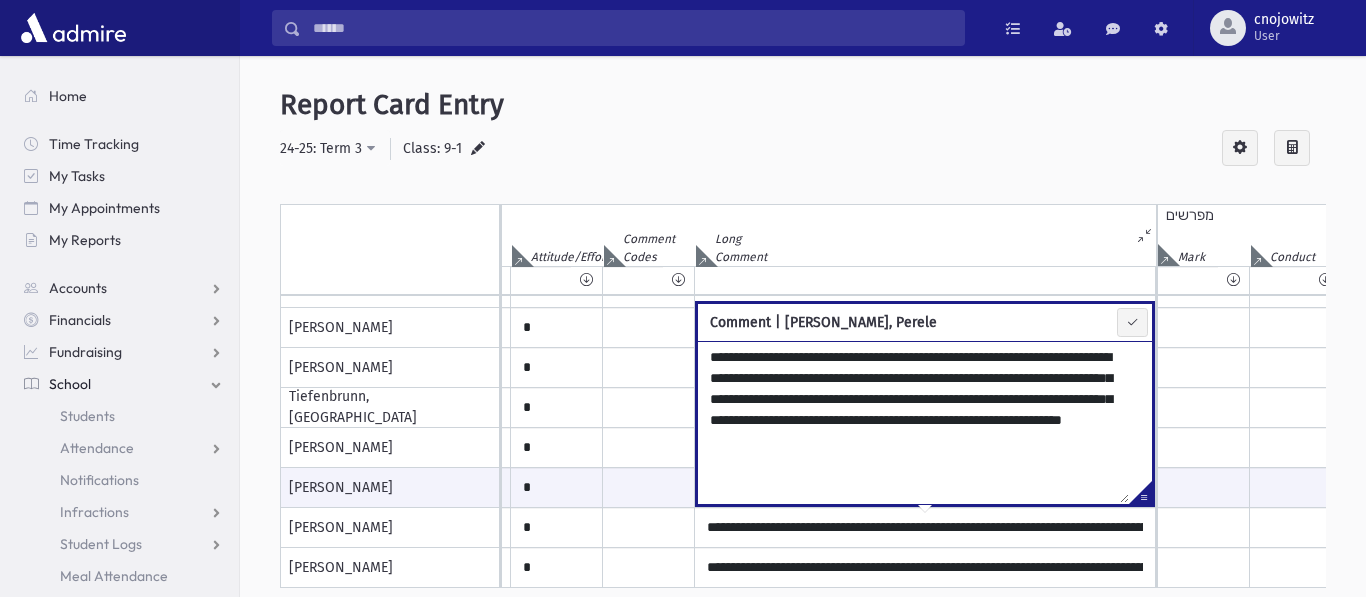 click on "**********" at bounding box center [803, 149] 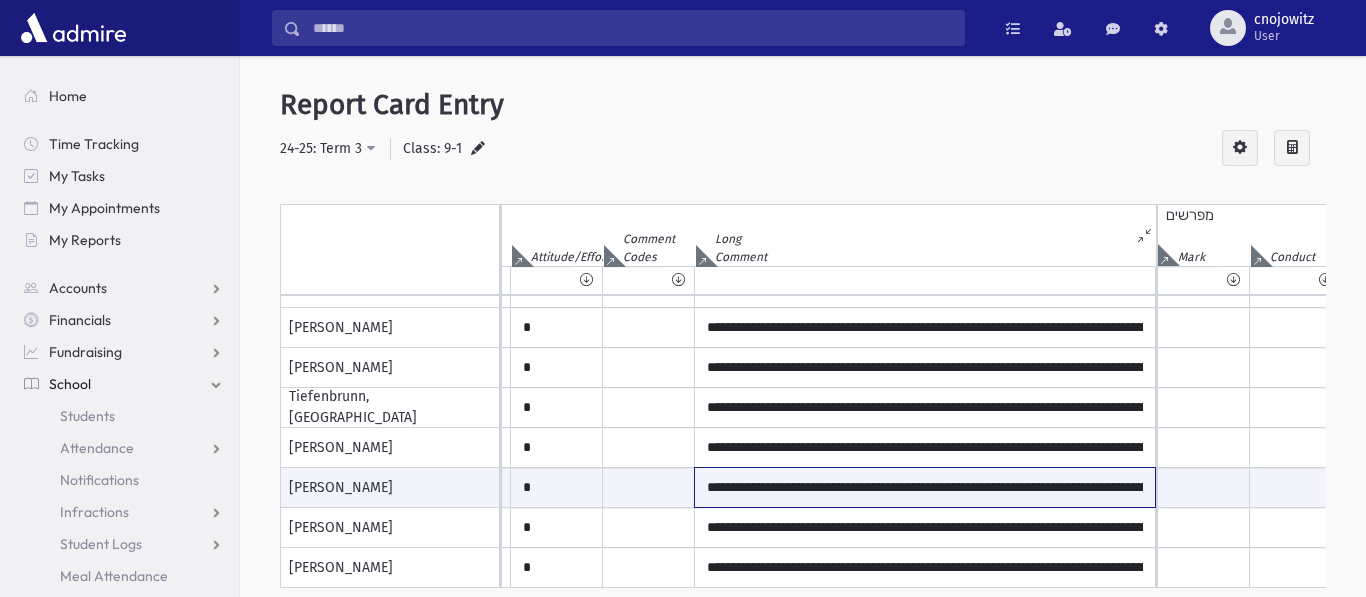 click on "**********" at bounding box center [925, 487] 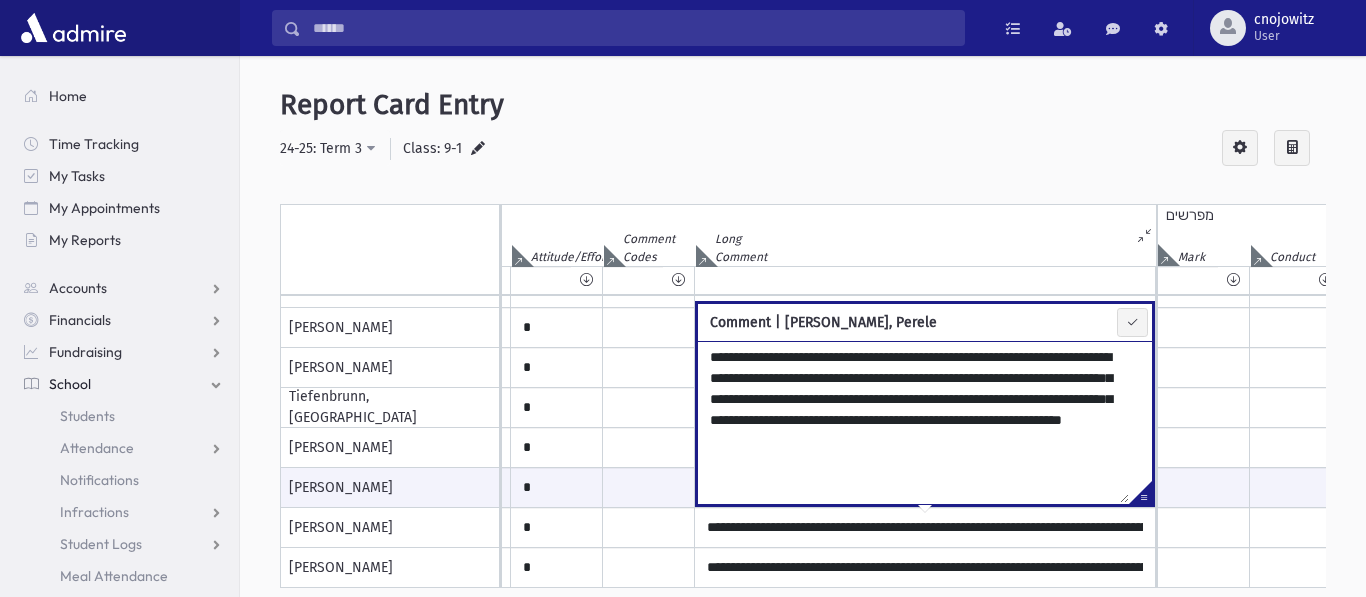 click on "**********" at bounding box center (913, 422) 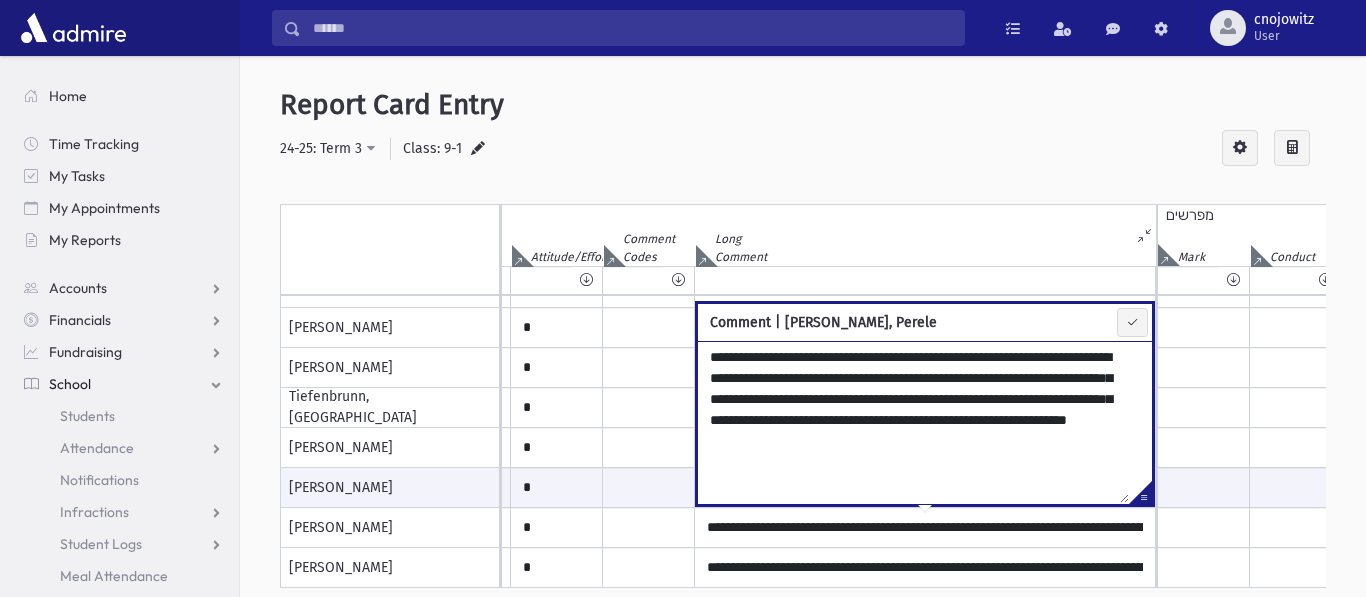 type on "**********" 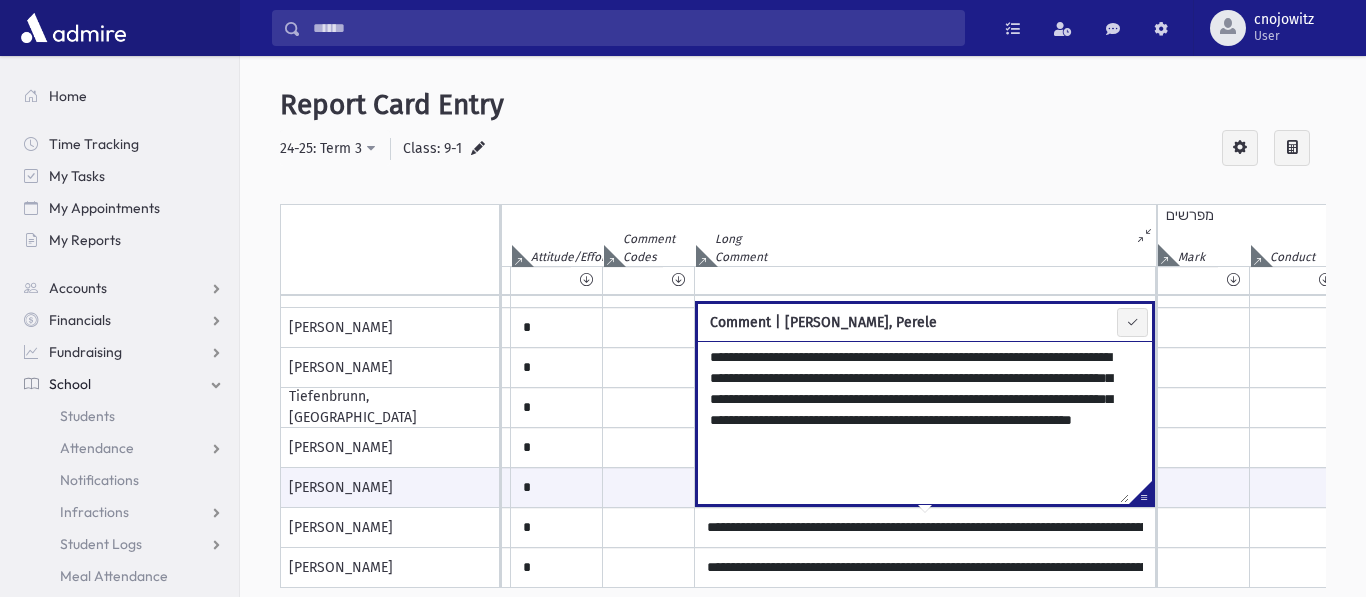 click on "**********" at bounding box center [803, 149] 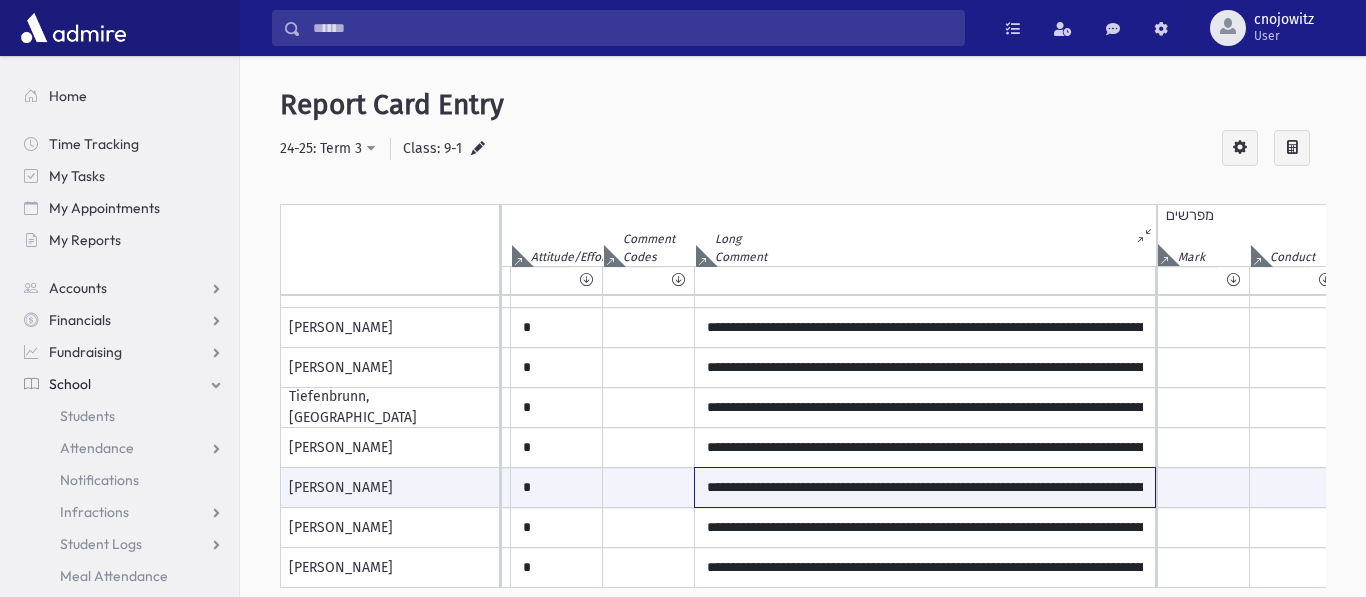 click on "**********" at bounding box center (925, 487) 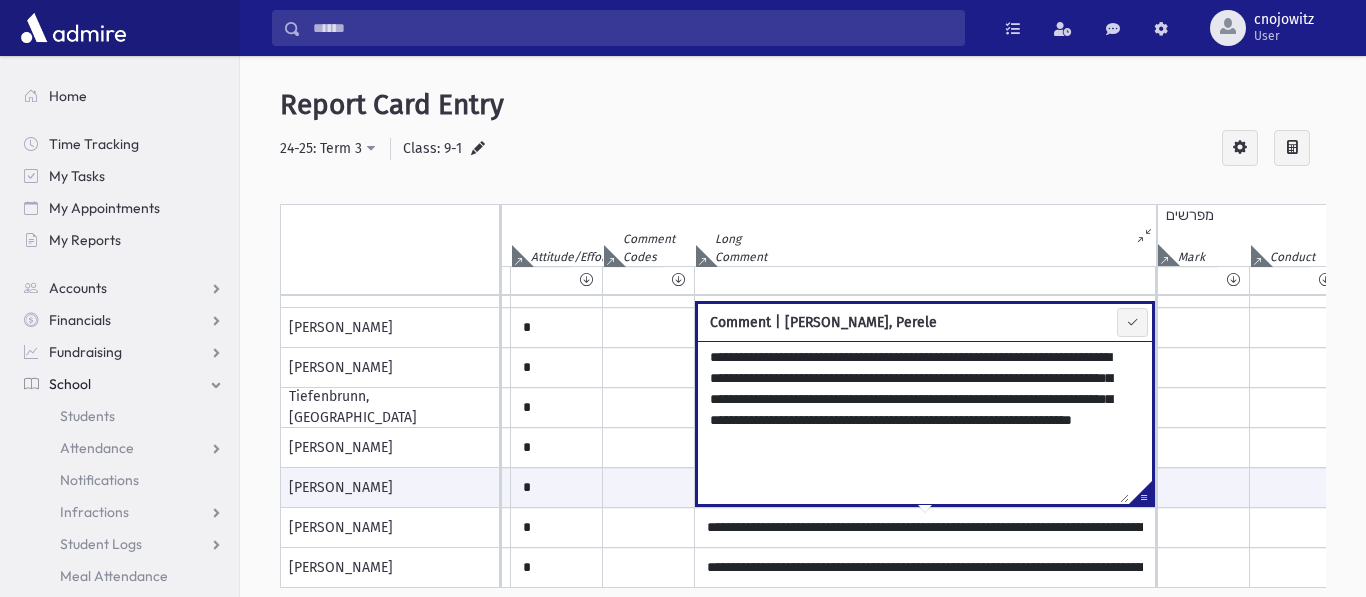 click on "Long Comment" at bounding box center [933, 246] 